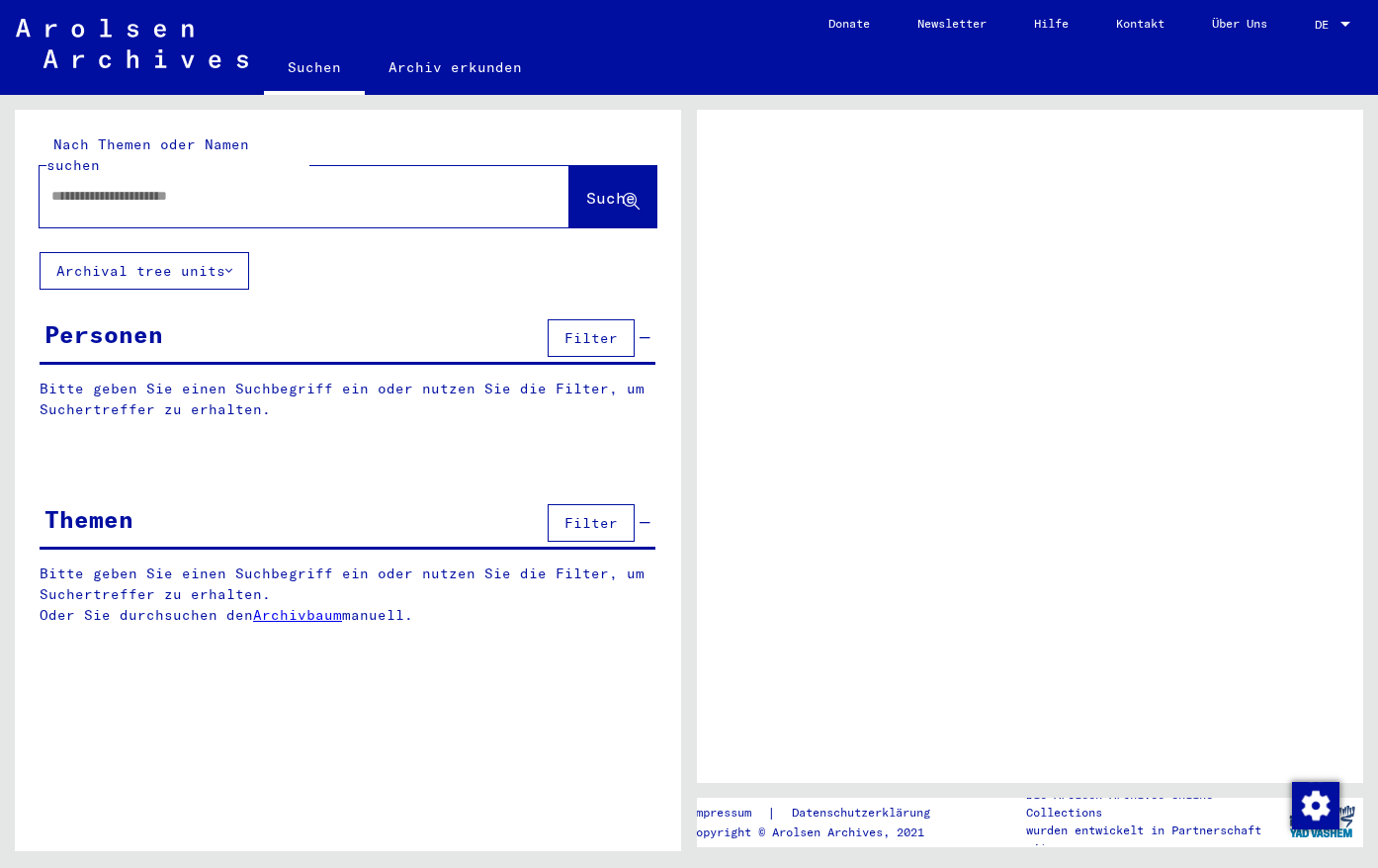 scroll, scrollTop: 0, scrollLeft: 0, axis: both 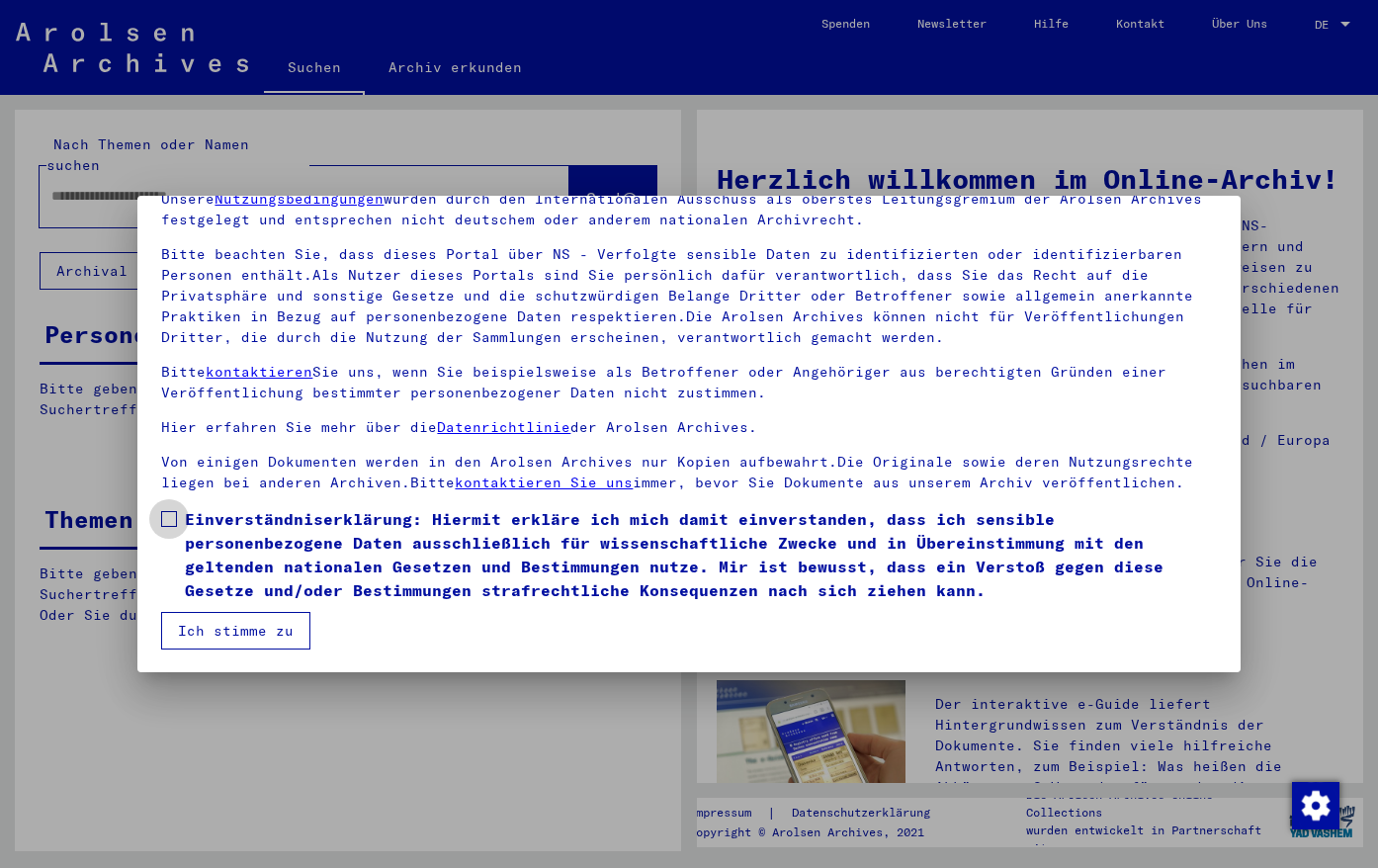 click at bounding box center (169, 519) 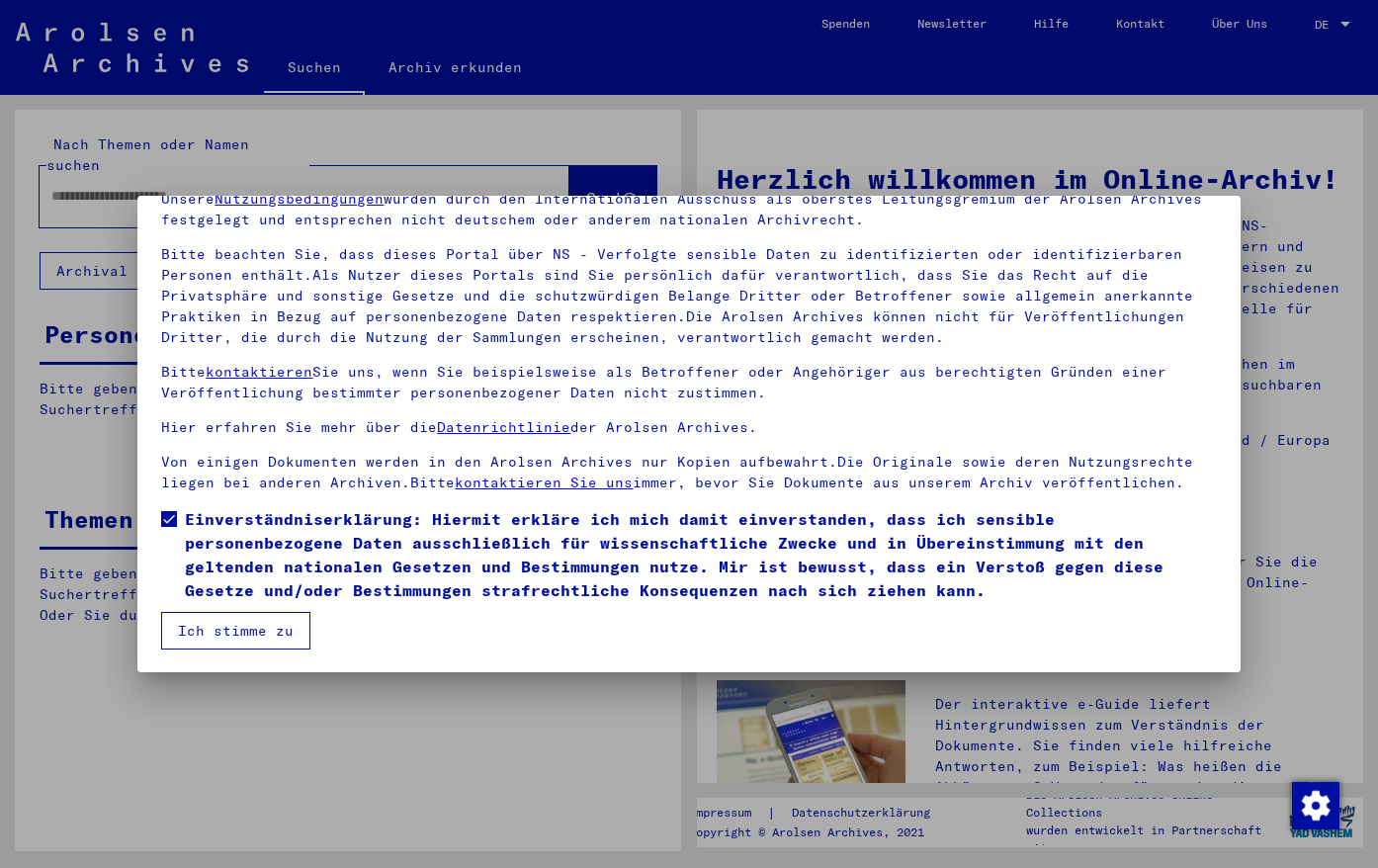click on "Ich stimme zu" at bounding box center (235, 631) 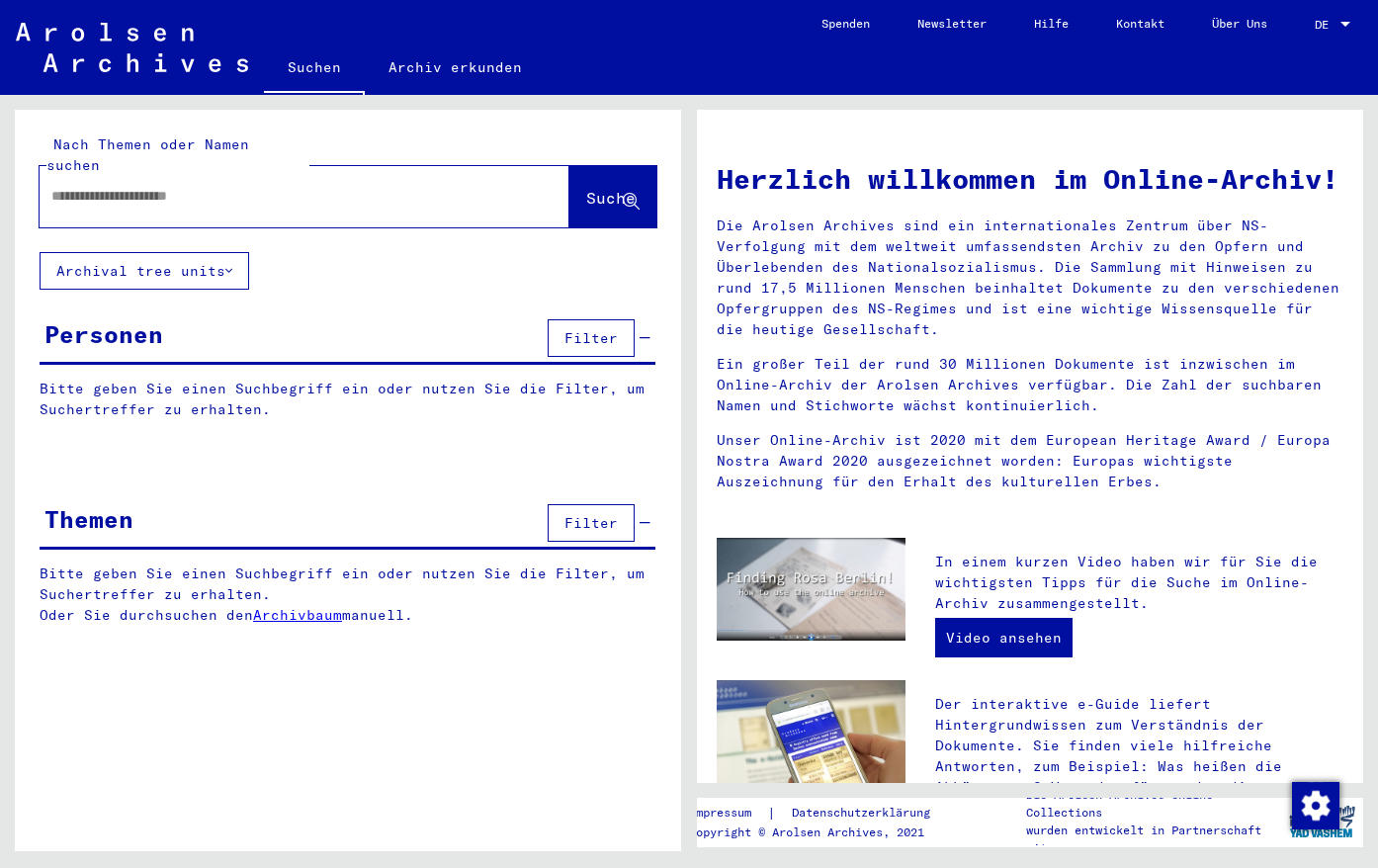 click at bounding box center [281, 196] 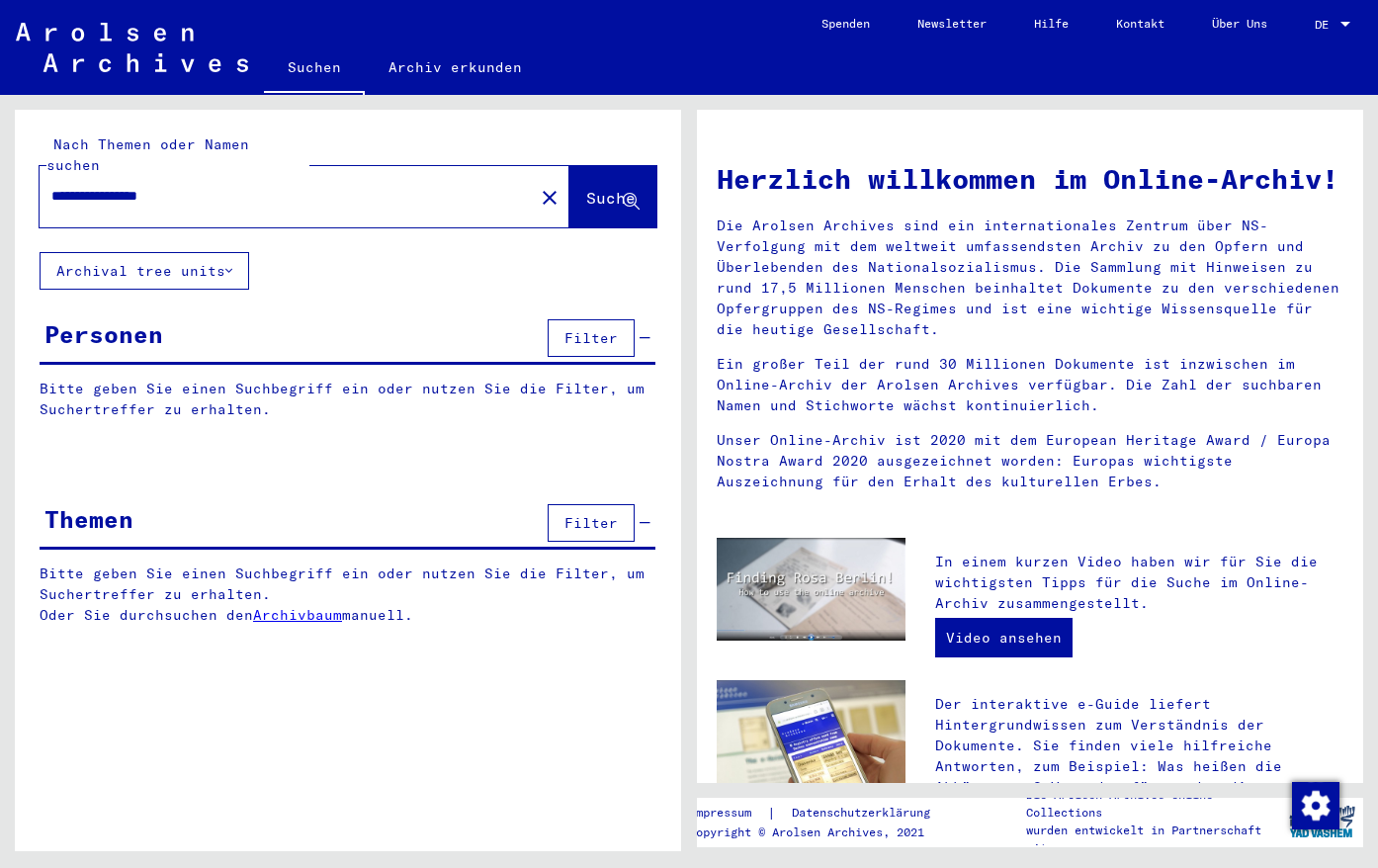 type on "**********" 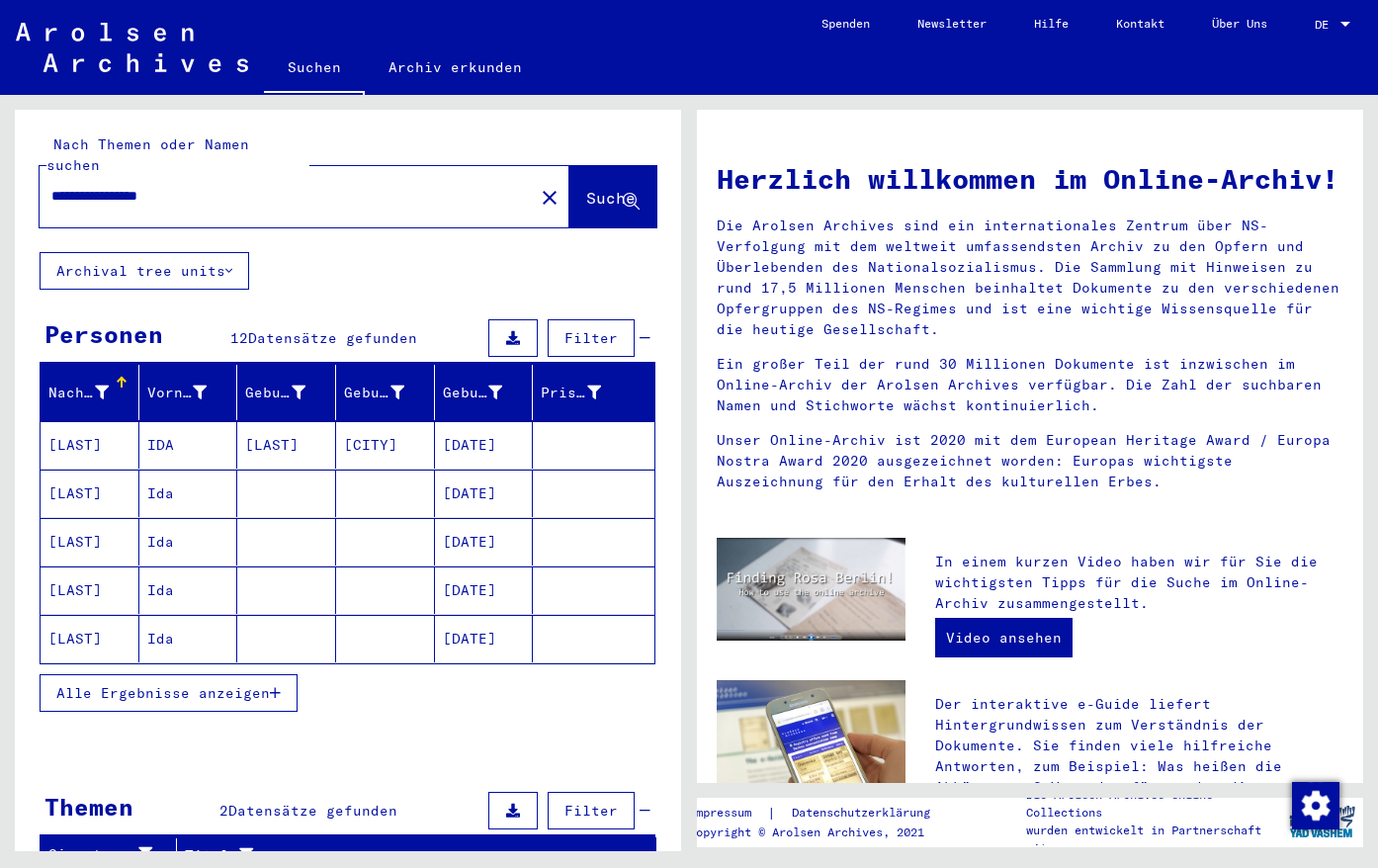 click on "[LAST]" at bounding box center (90, 493) 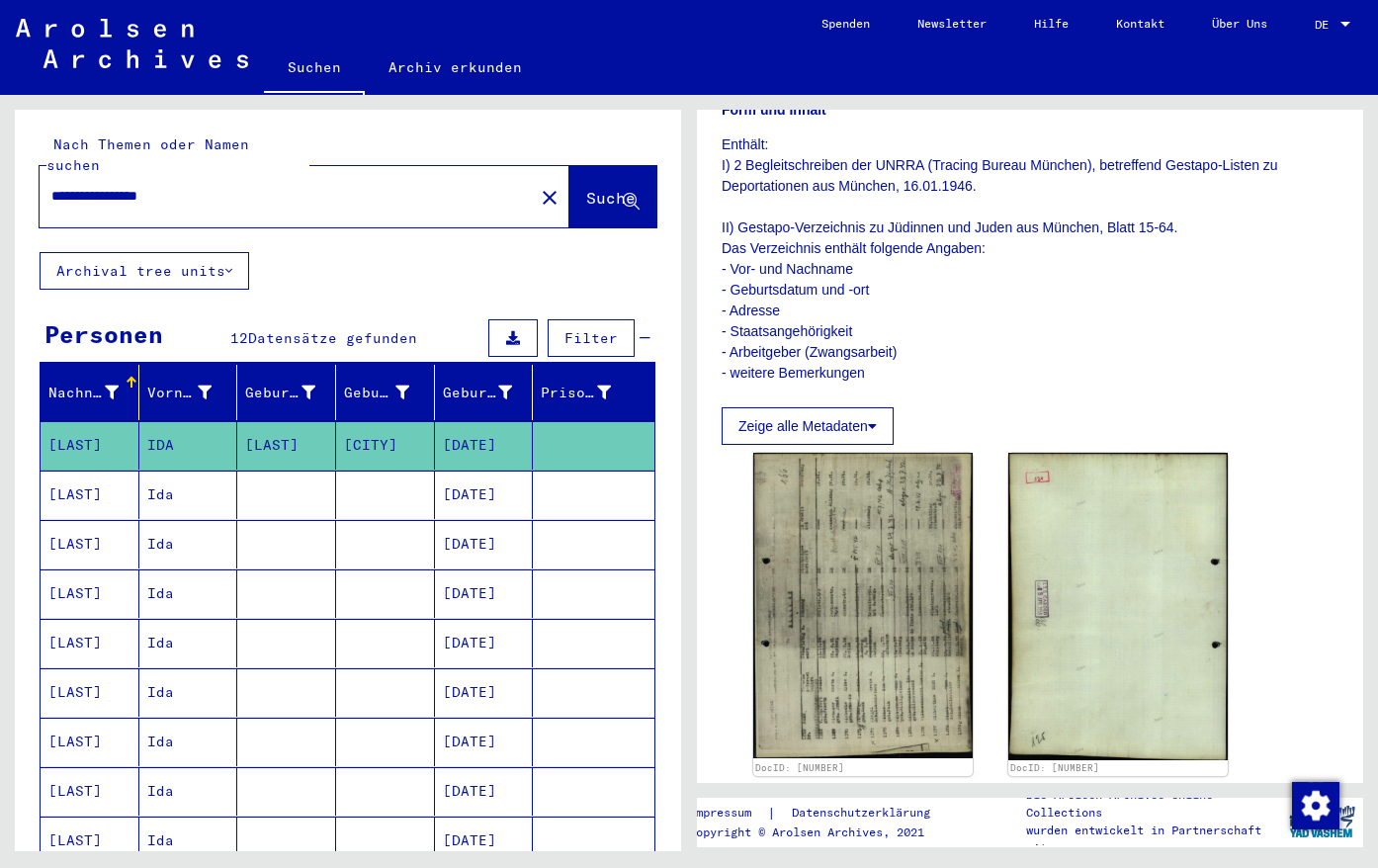 scroll, scrollTop: 391, scrollLeft: 0, axis: vertical 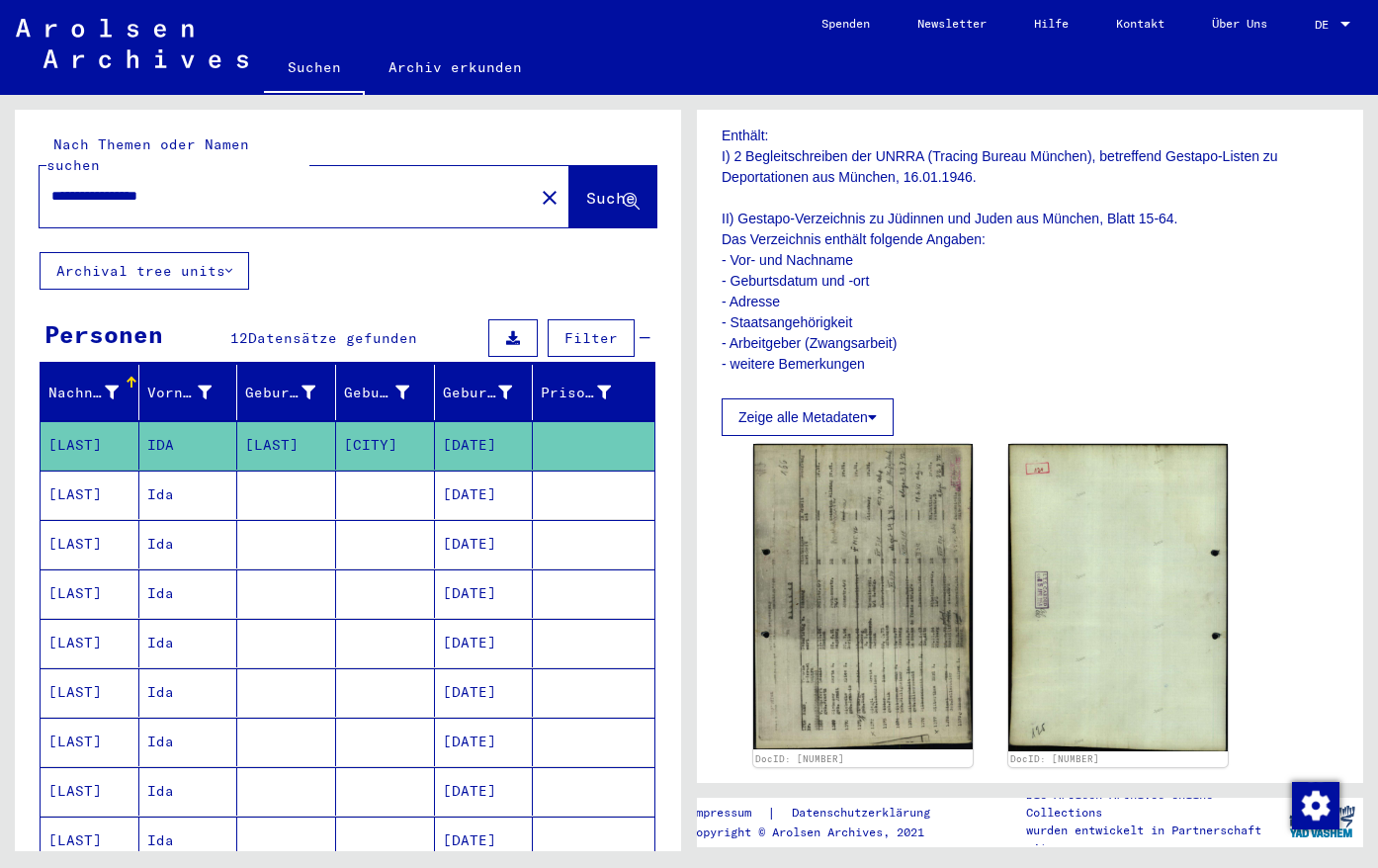 click 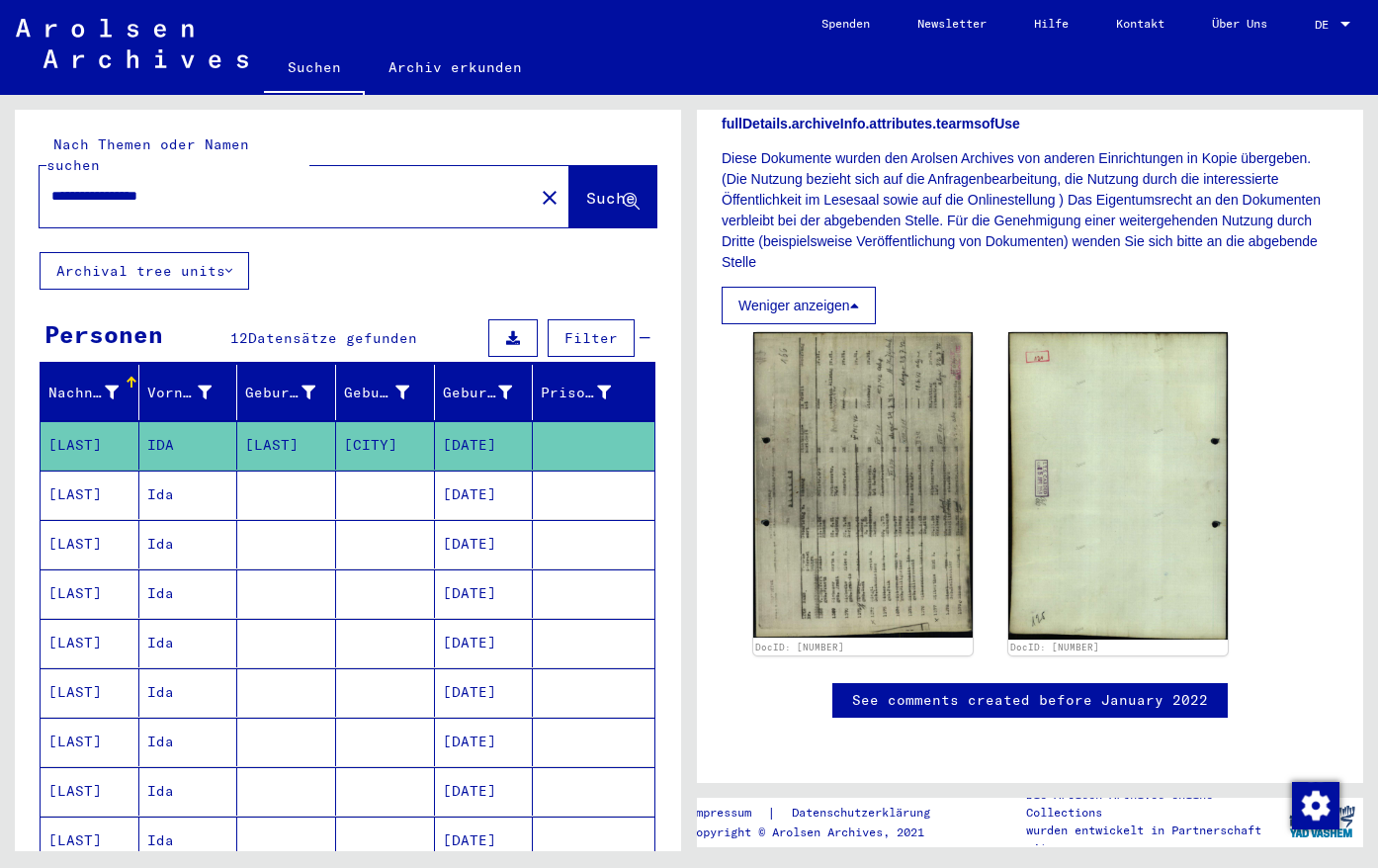 scroll, scrollTop: 1139, scrollLeft: 0, axis: vertical 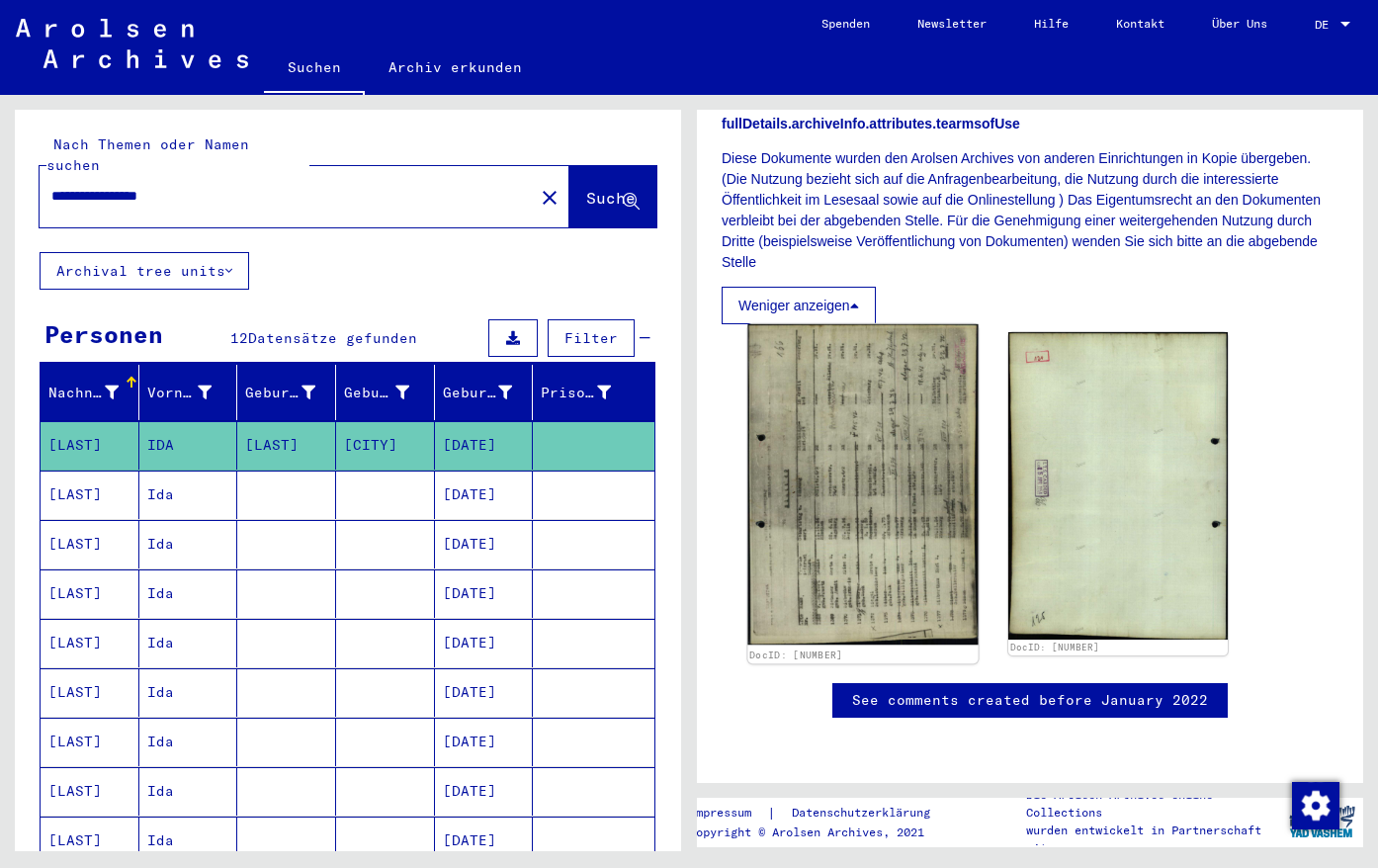 click 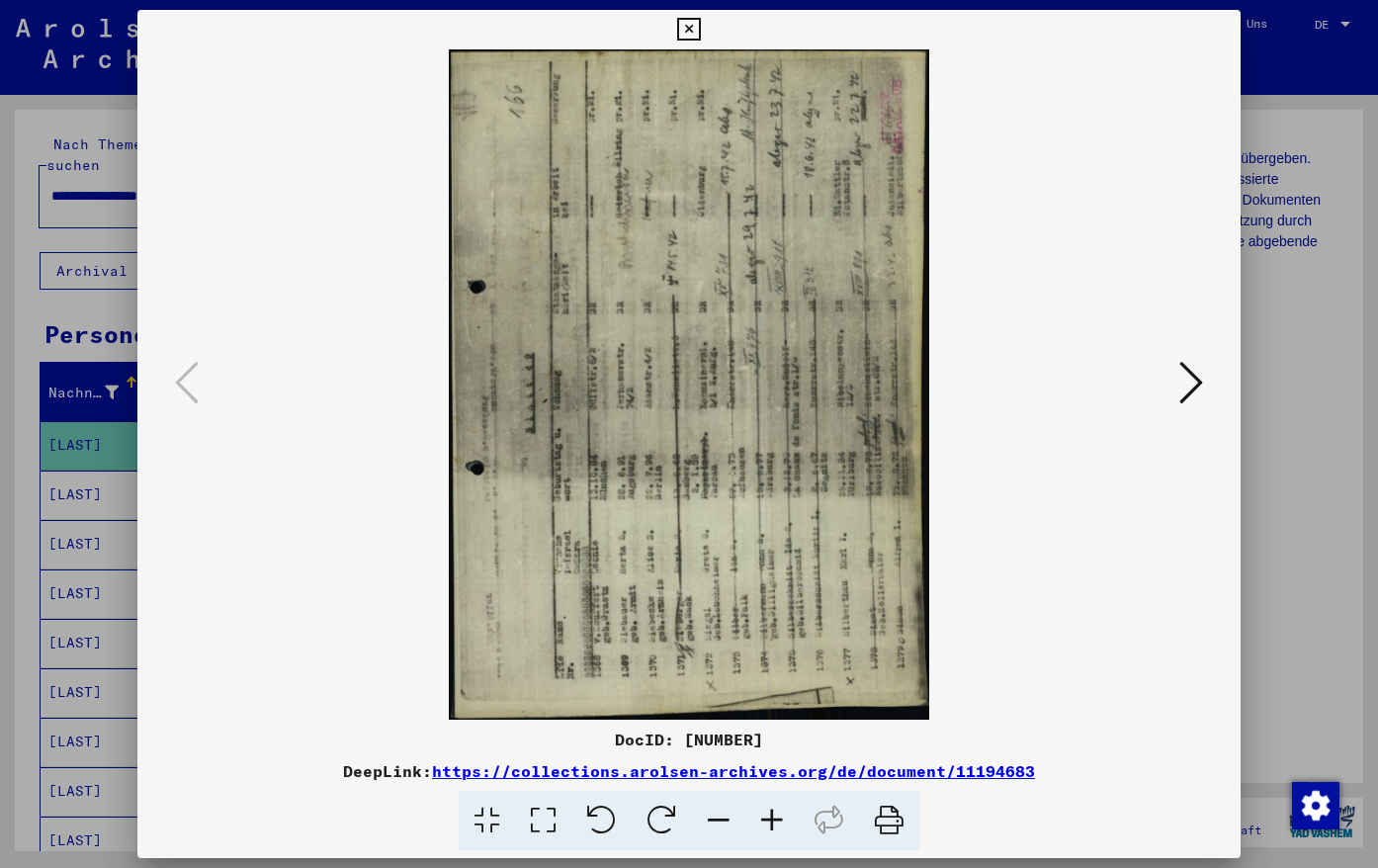 click on "https://collections.arolsen-archives.org/de/document/11194683" at bounding box center (733, 771) 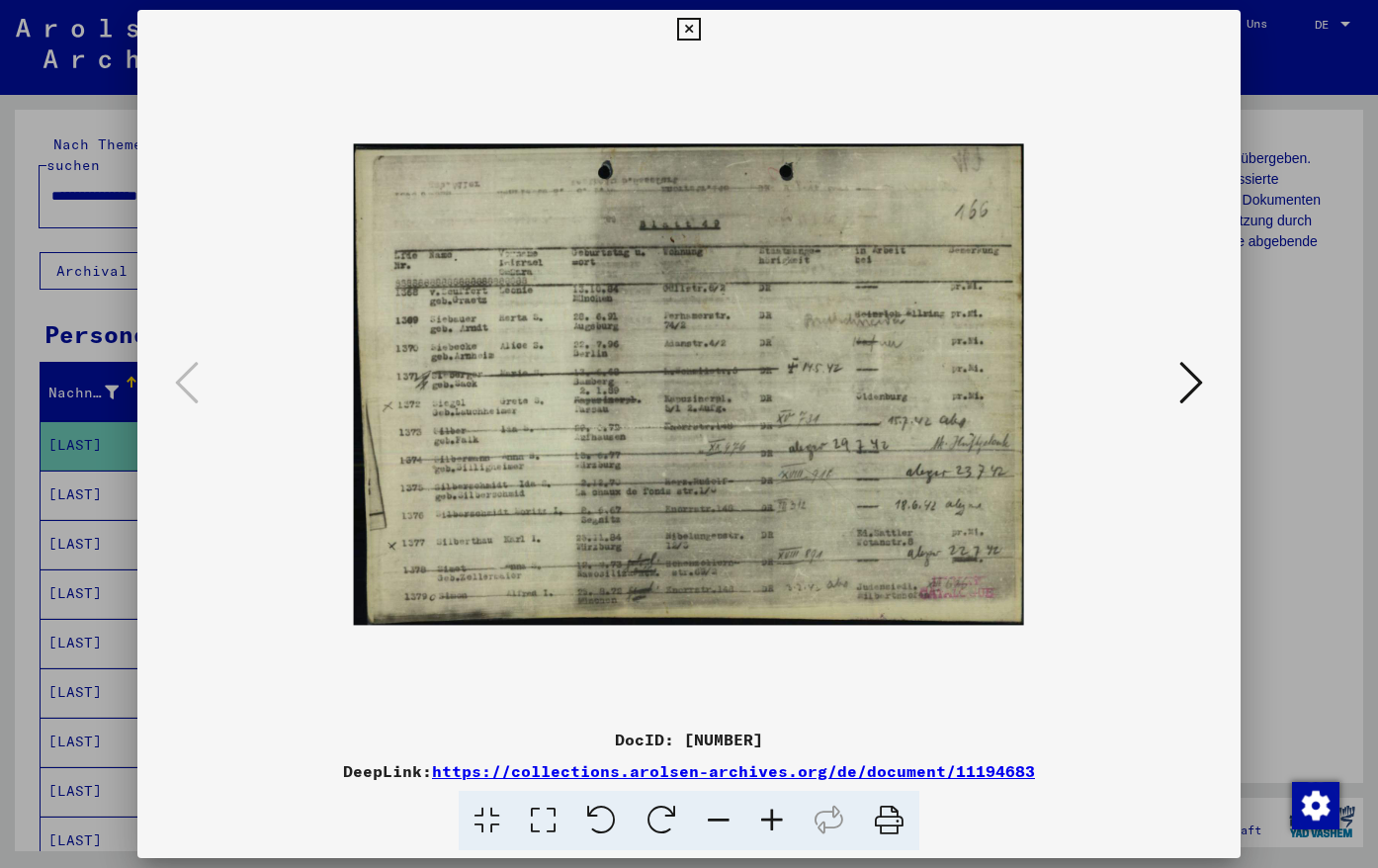 click at bounding box center [772, 821] 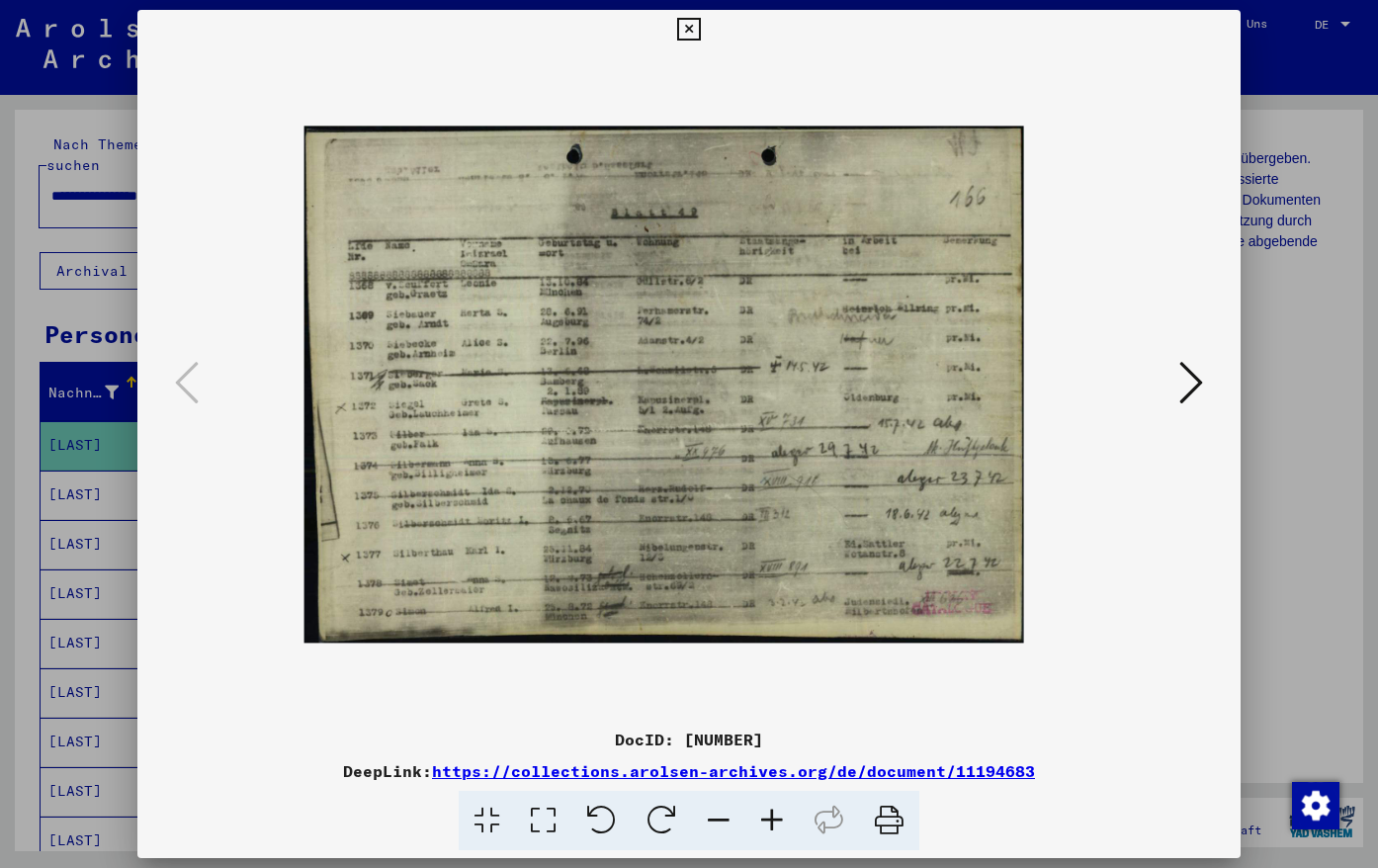 click at bounding box center (772, 821) 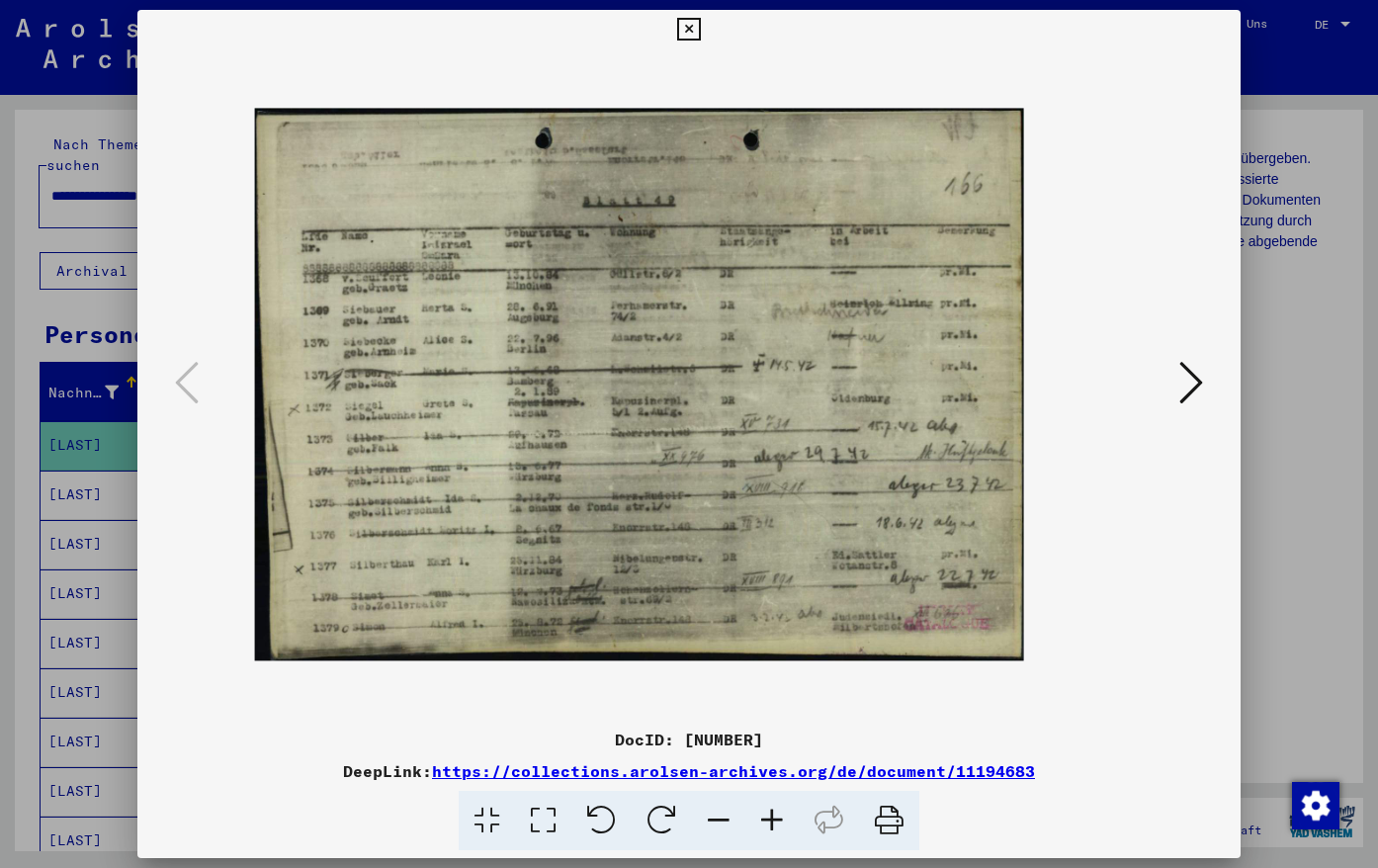 click at bounding box center (772, 821) 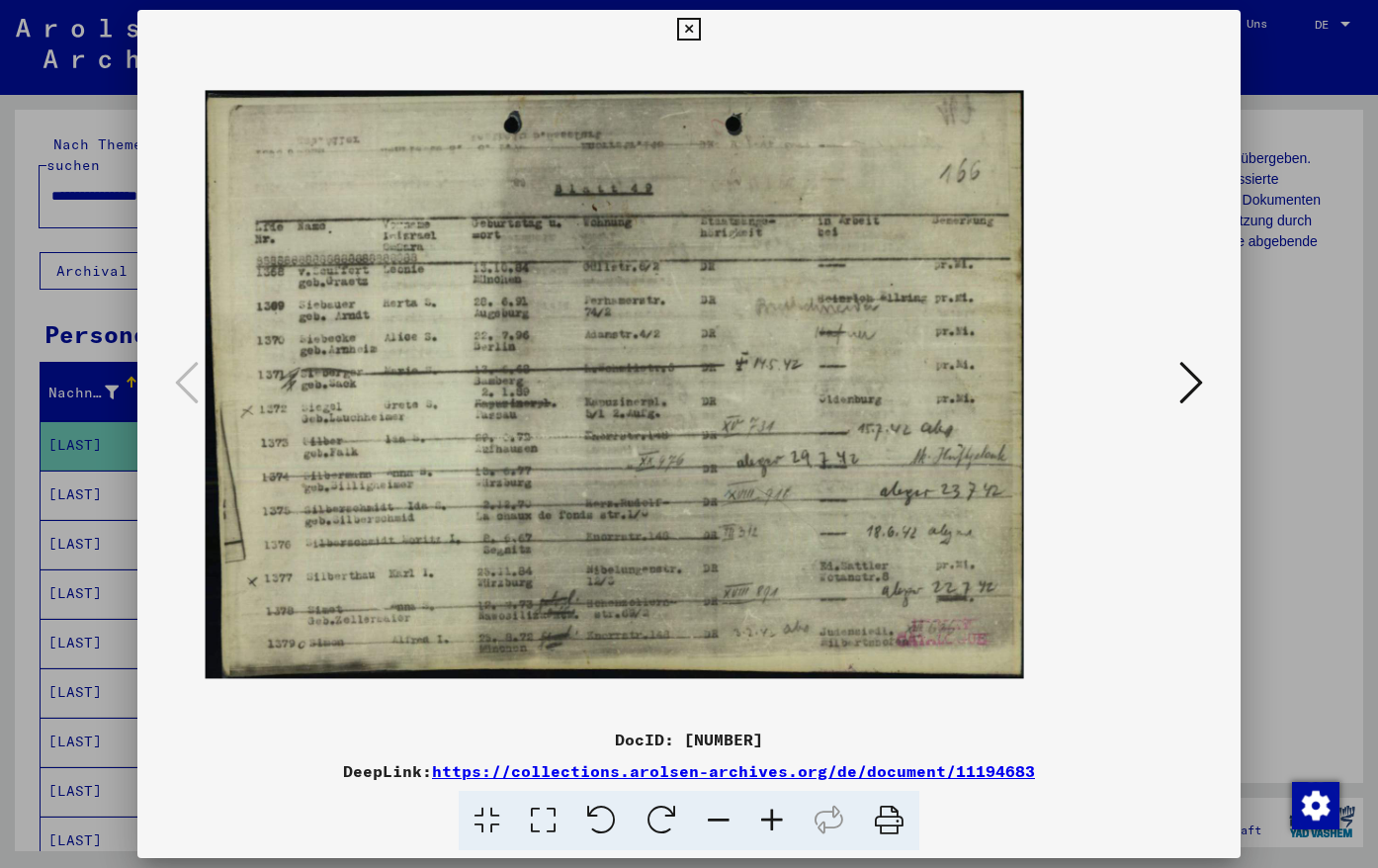 click at bounding box center (1191, 383) 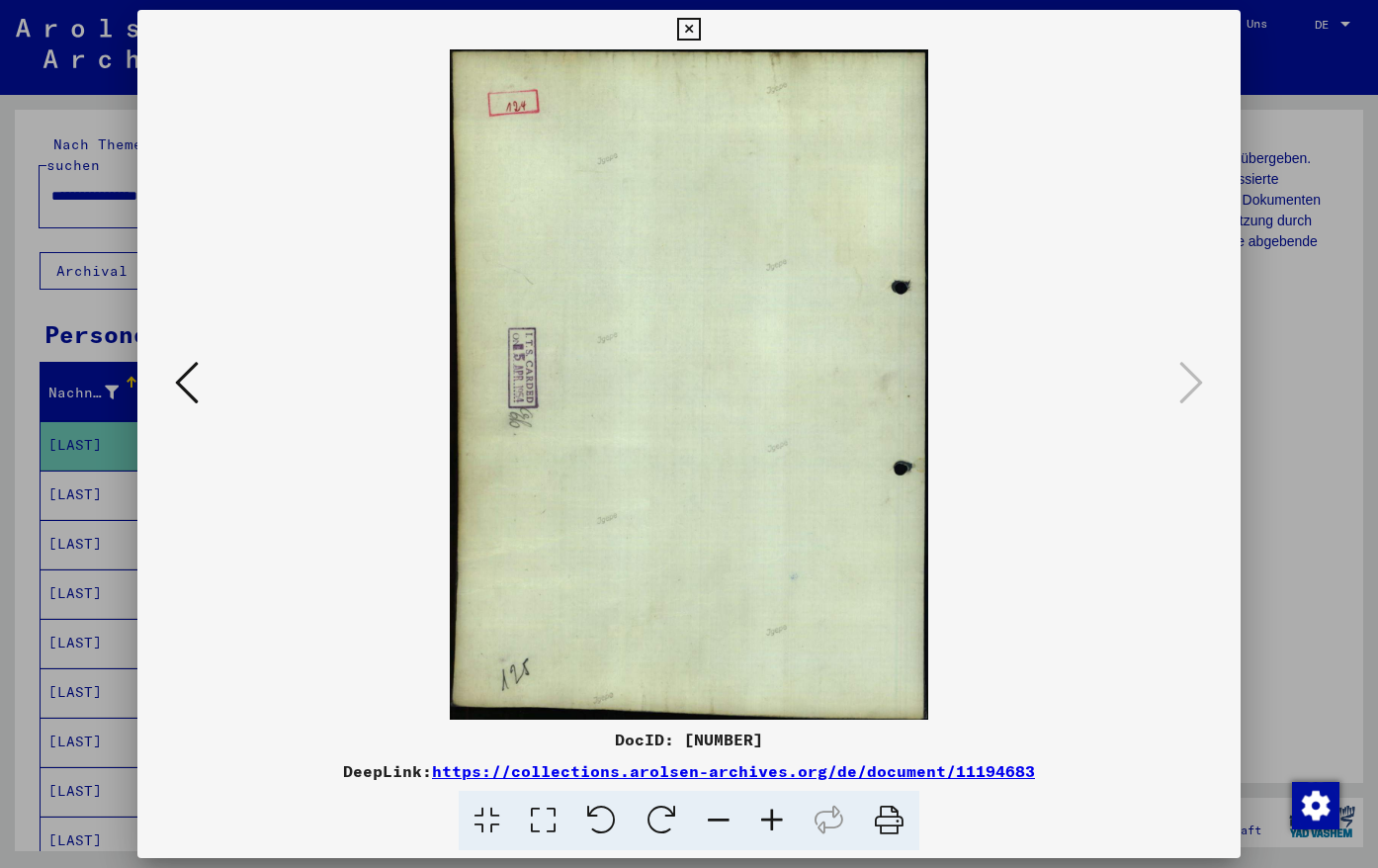 click at bounding box center [688, 385] 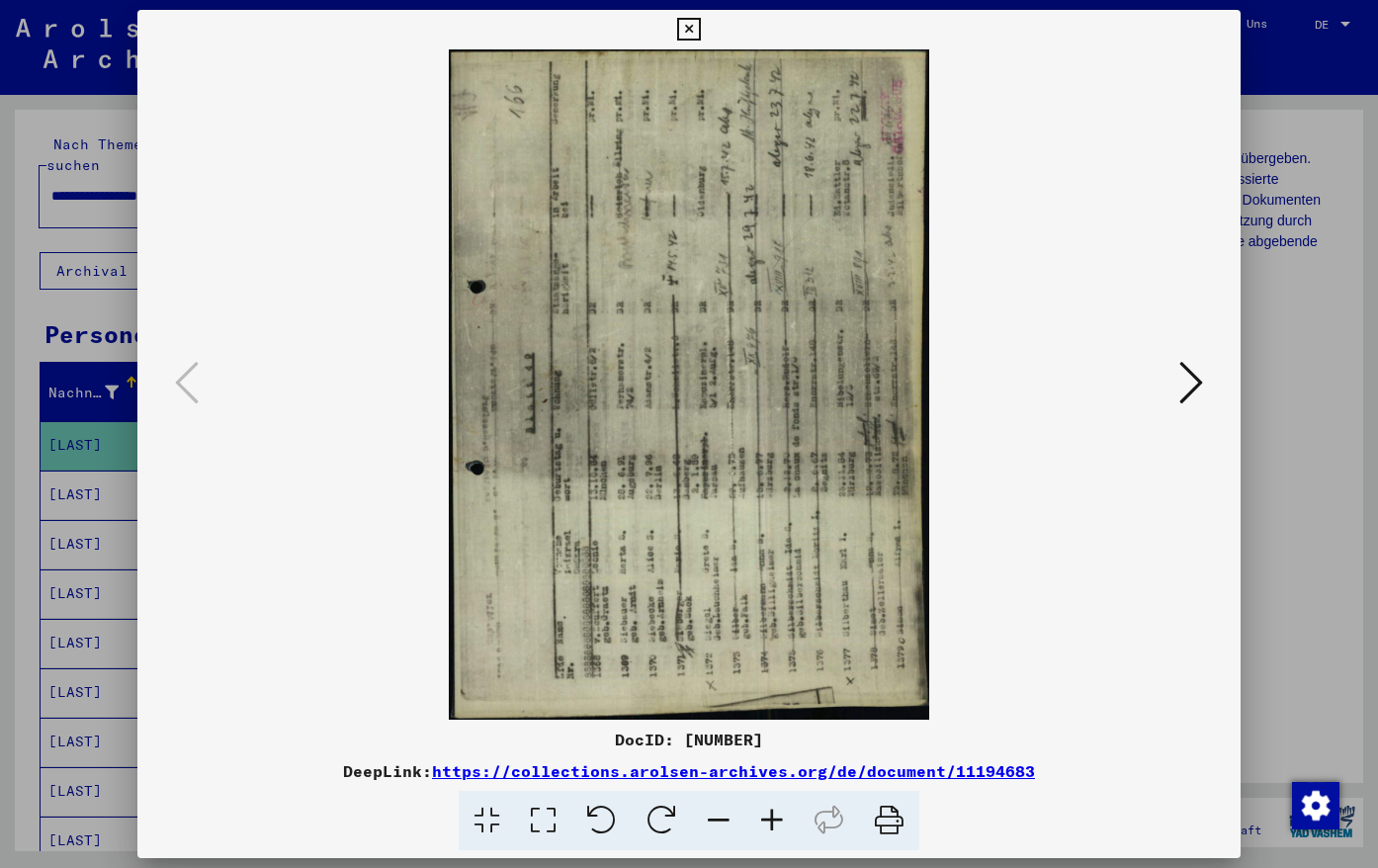 click at bounding box center [661, 821] 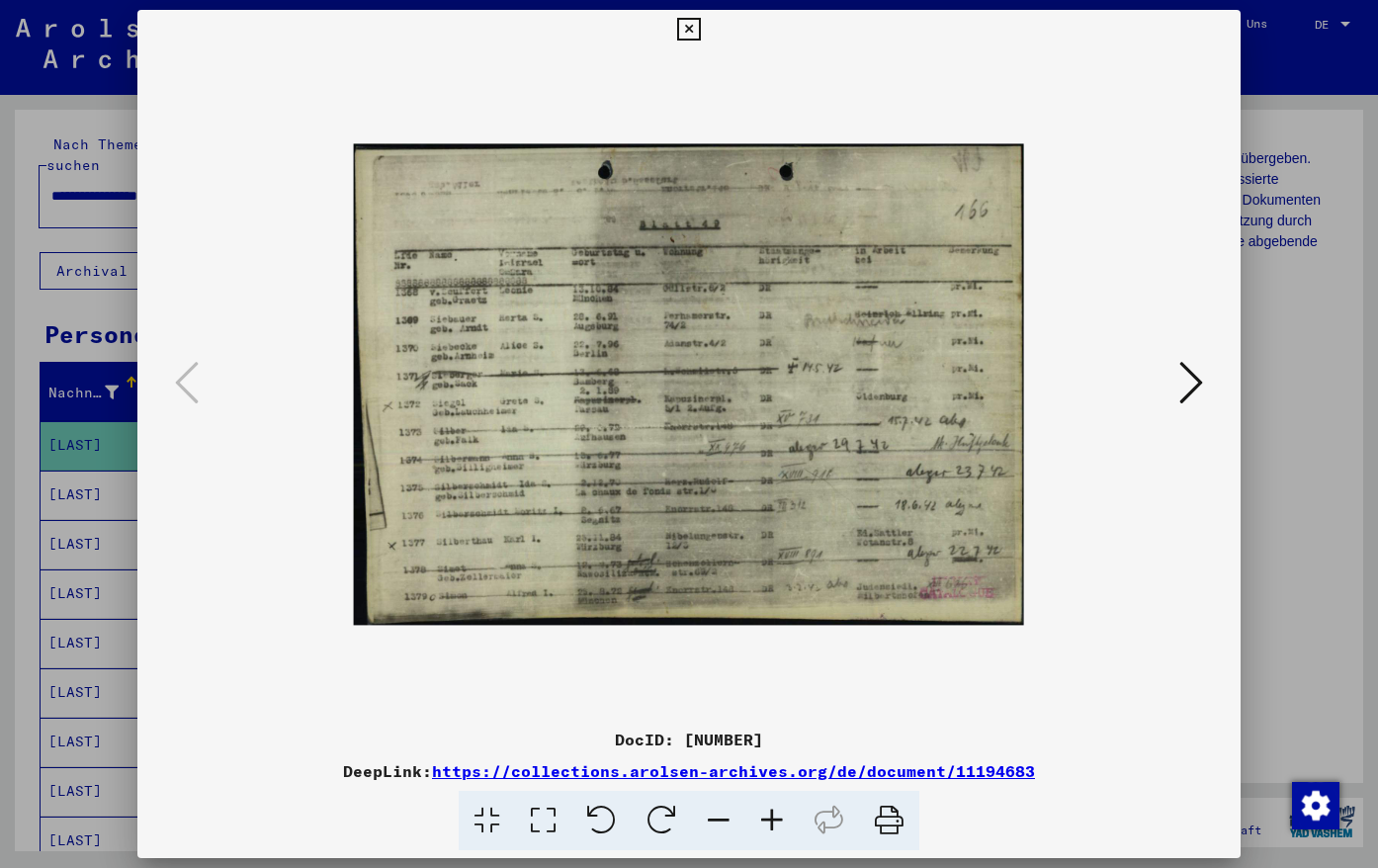 click at bounding box center [689, 384] 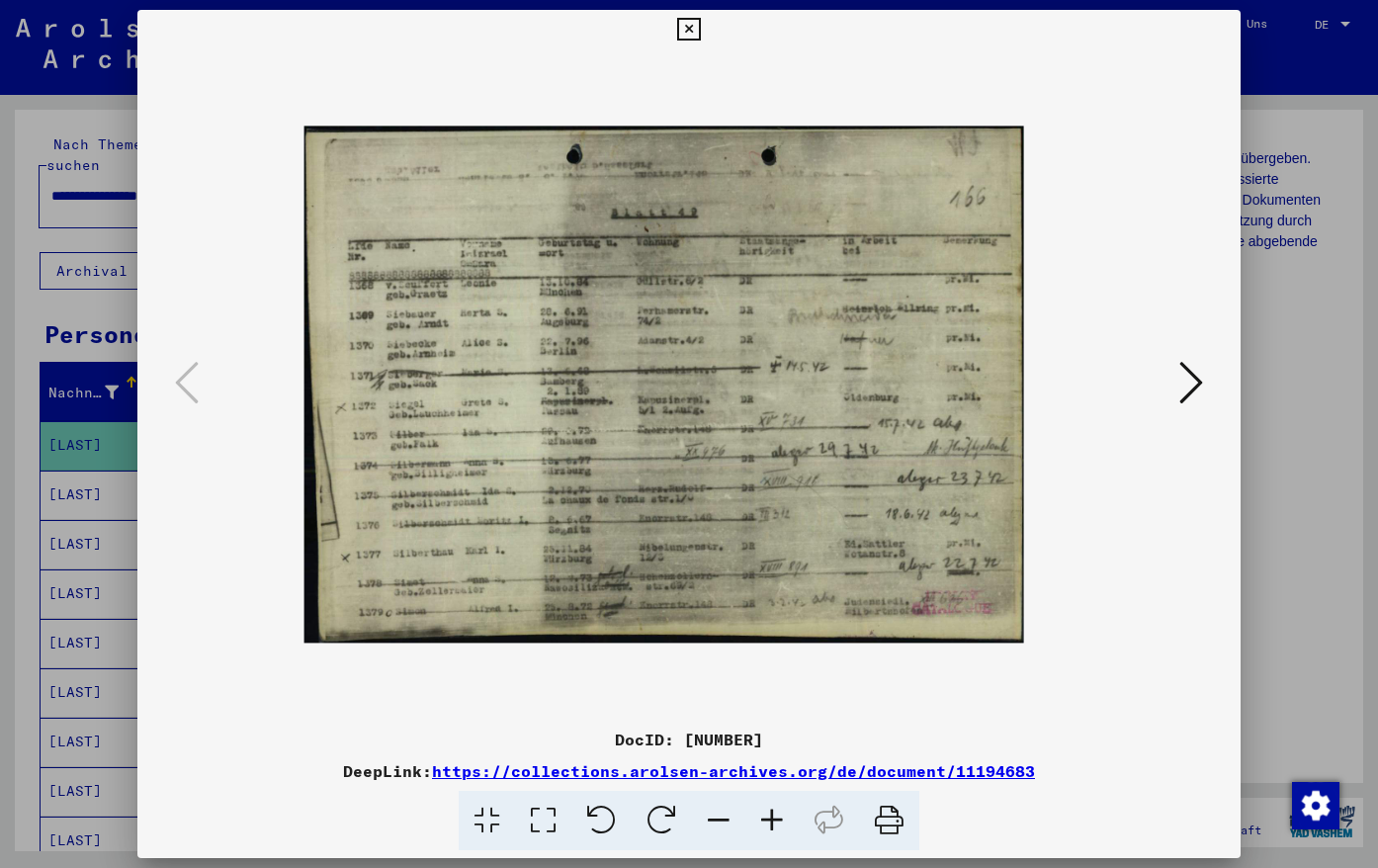 click at bounding box center [772, 821] 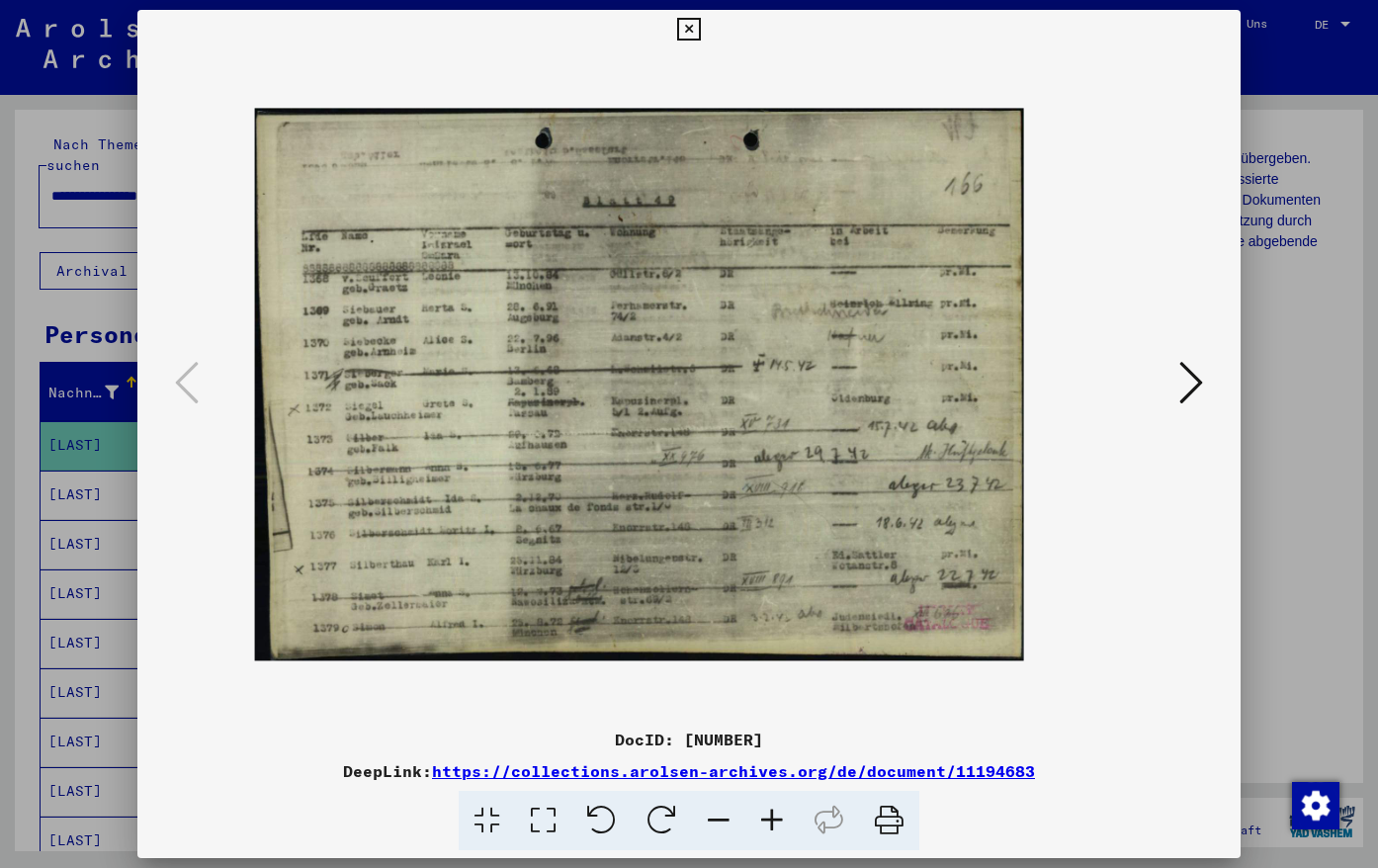 click at bounding box center [688, 30] 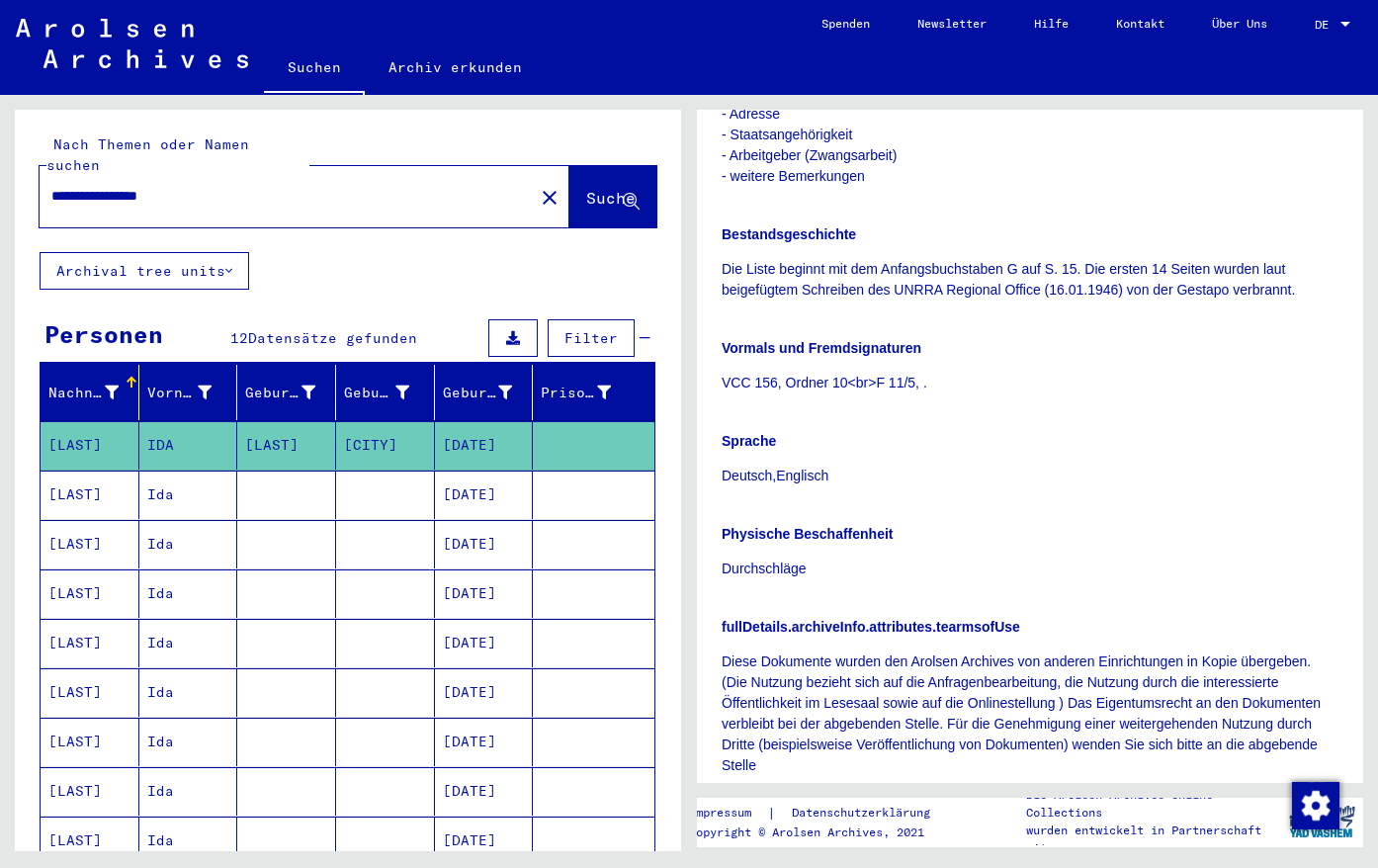scroll, scrollTop: 351, scrollLeft: 0, axis: vertical 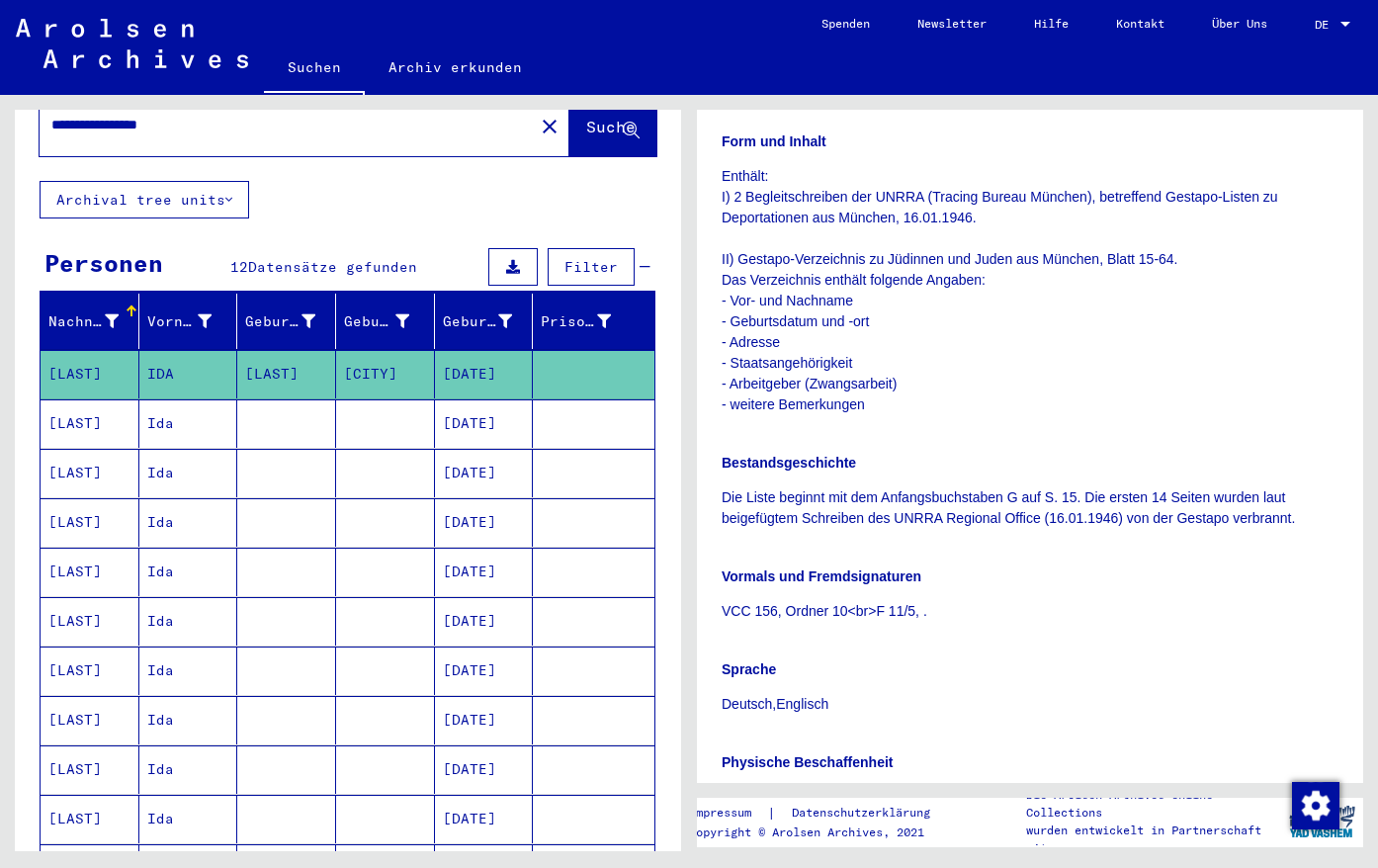 click on "[LAST]" at bounding box center (90, 473) 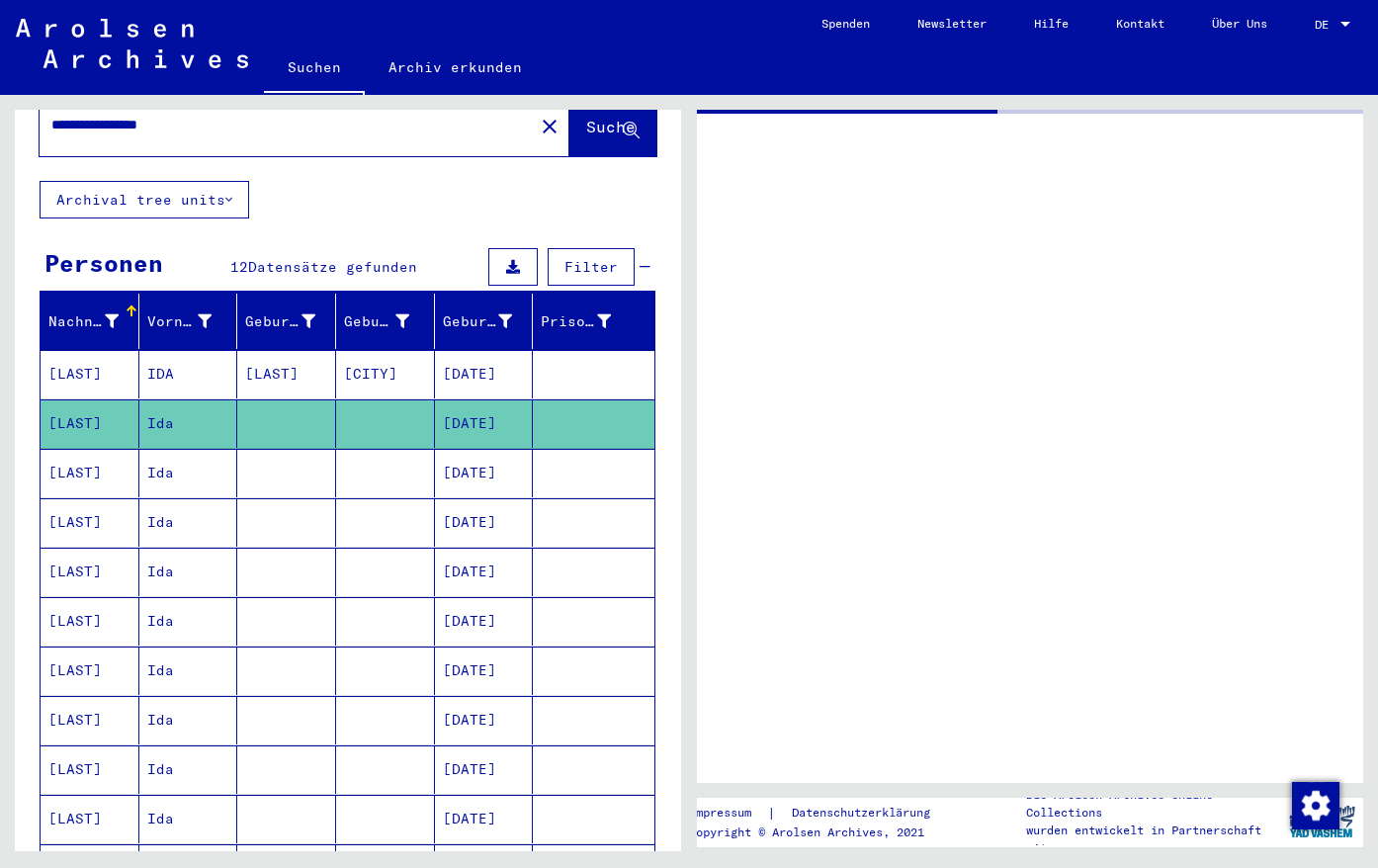 scroll, scrollTop: 0, scrollLeft: 0, axis: both 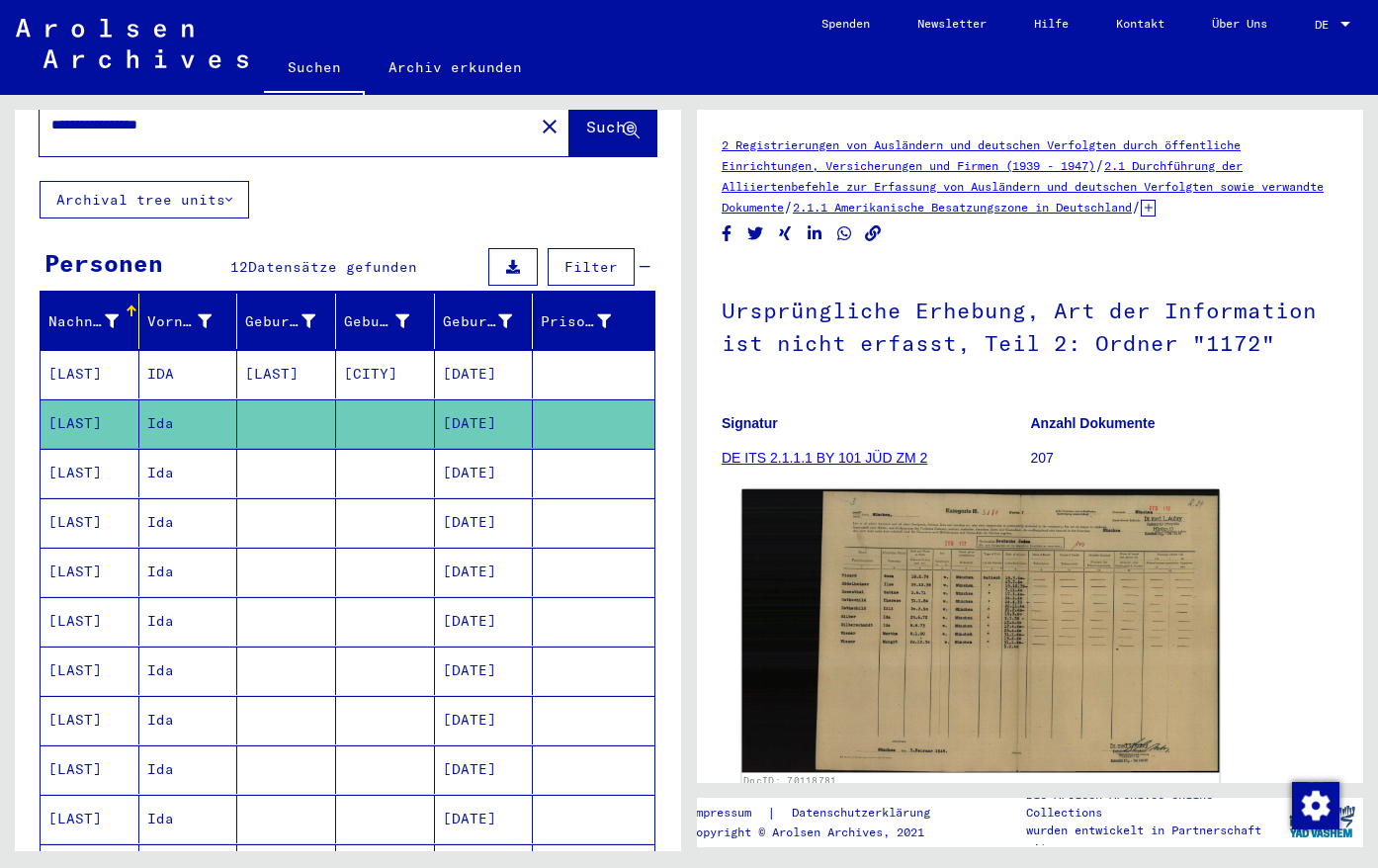 click 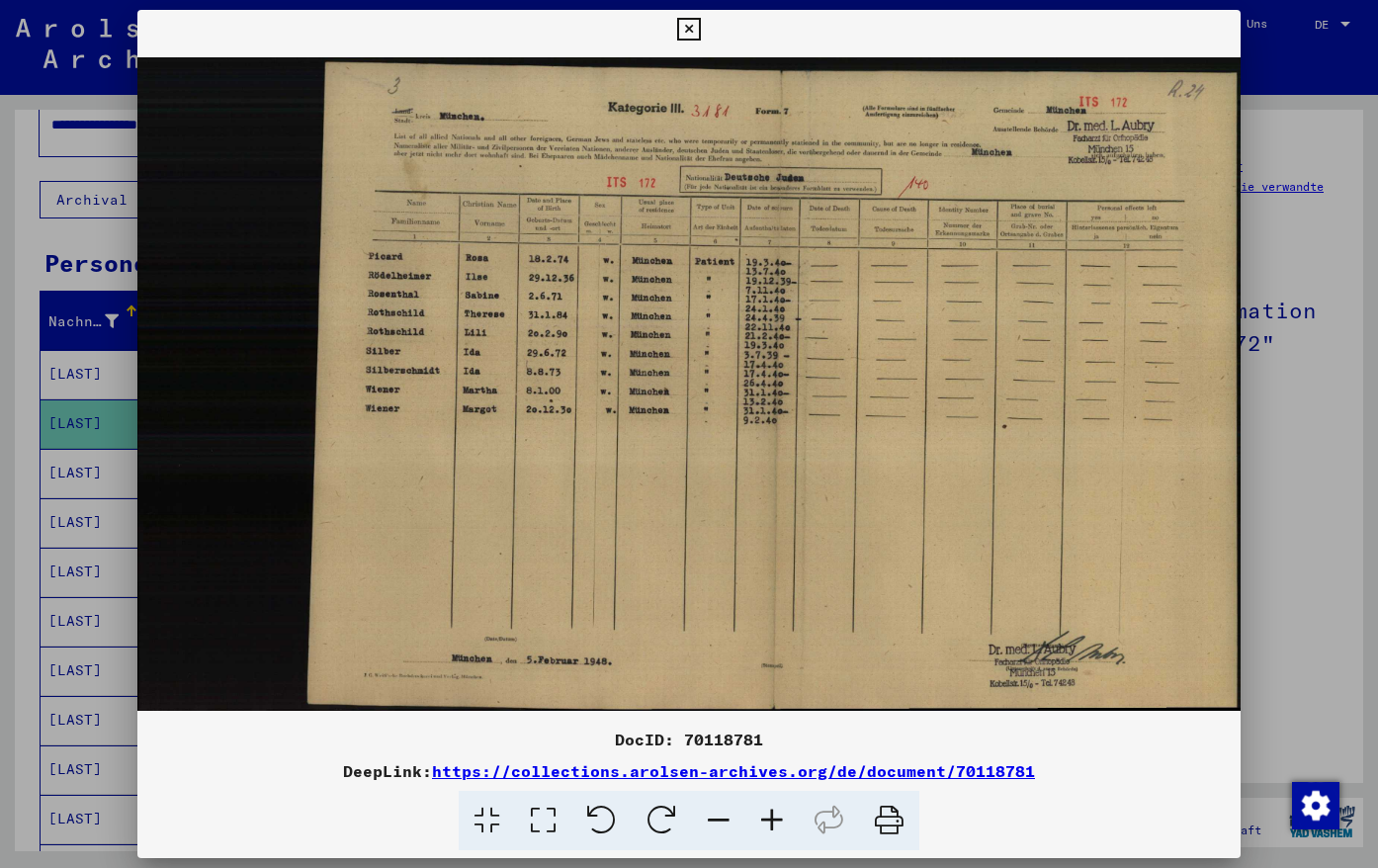 click at bounding box center [889, 821] 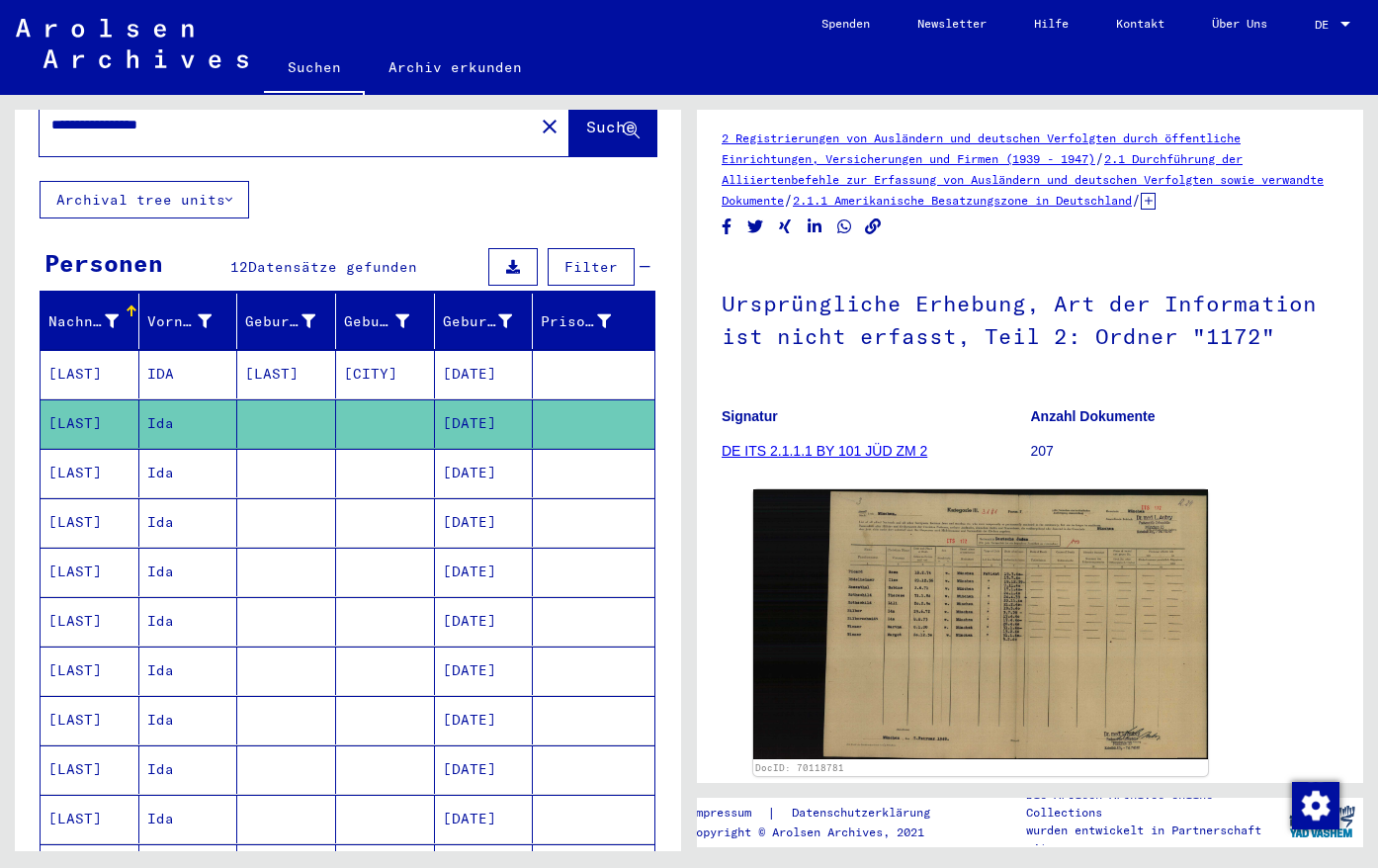scroll, scrollTop: 0, scrollLeft: 0, axis: both 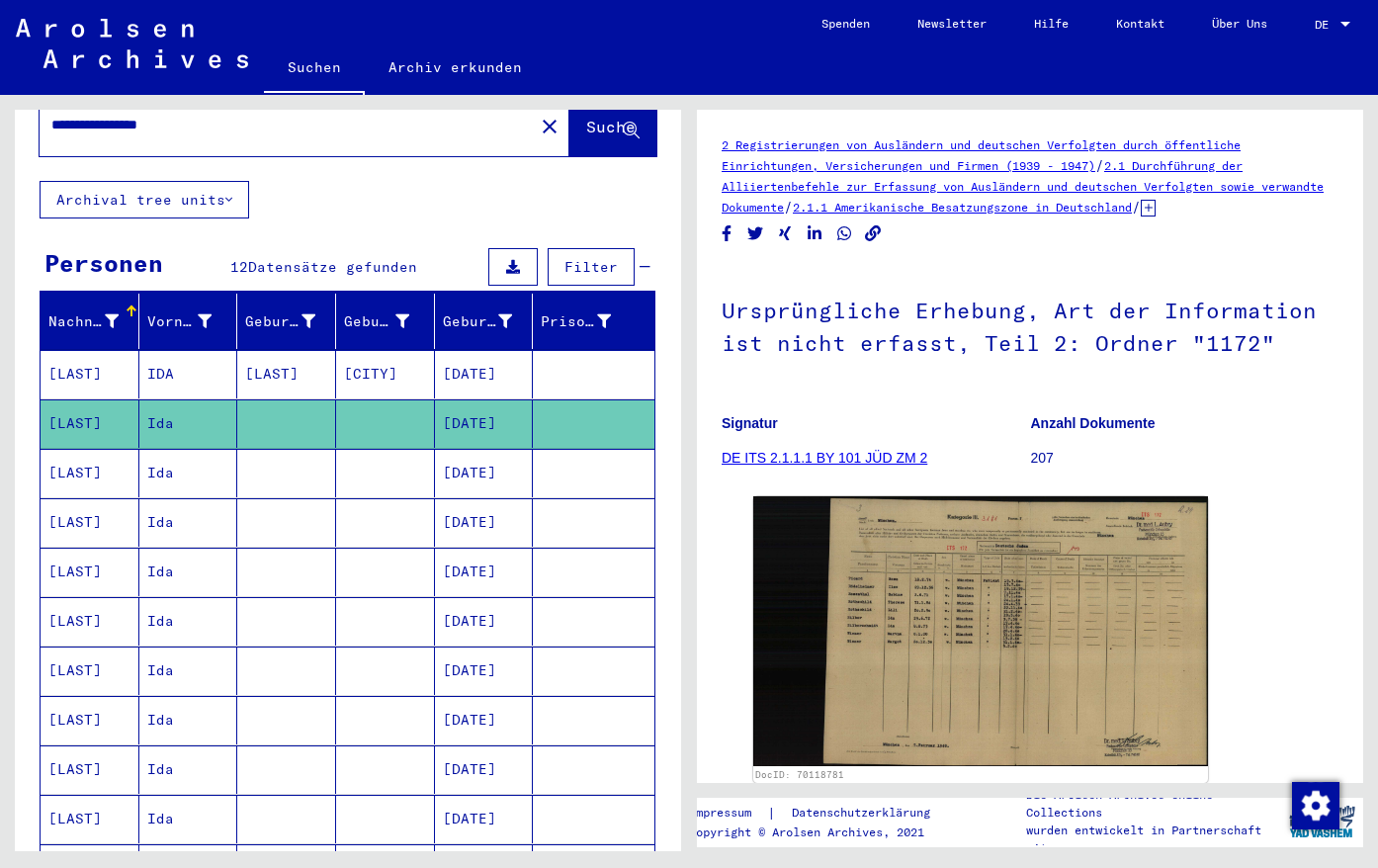 click on "[LAST]" at bounding box center [90, 522] 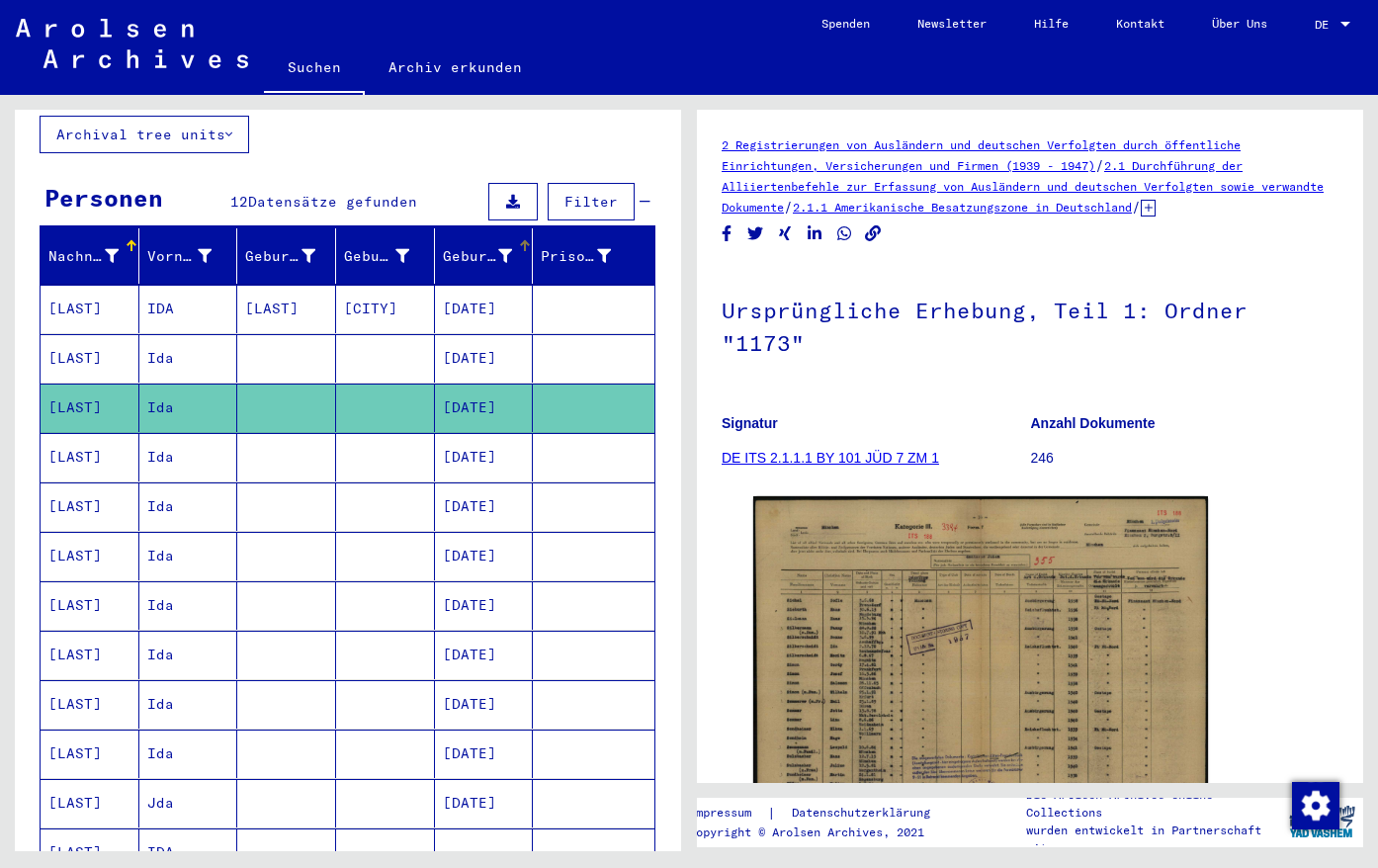 scroll, scrollTop: 142, scrollLeft: 0, axis: vertical 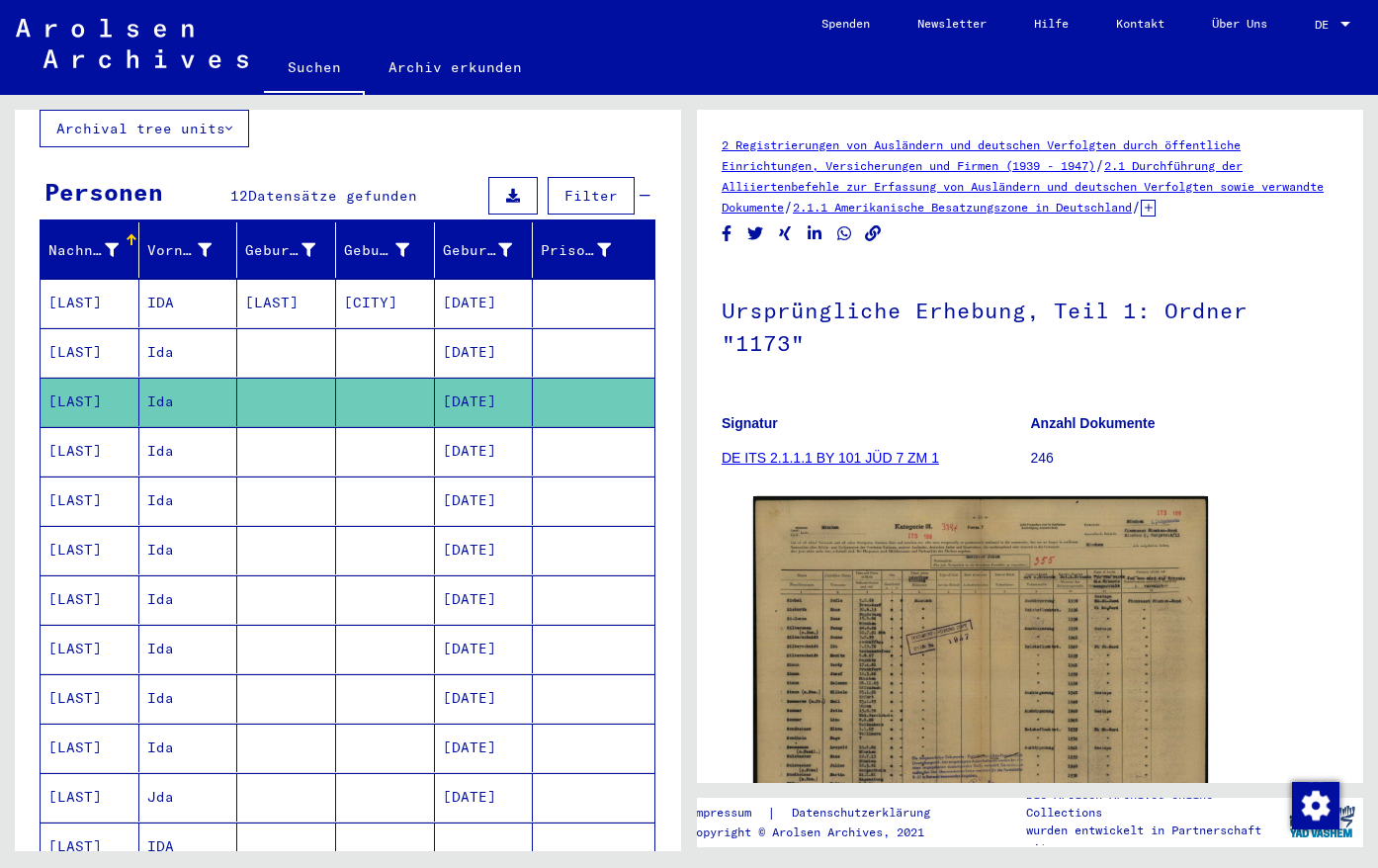 click on "[LAST]" at bounding box center [90, 599] 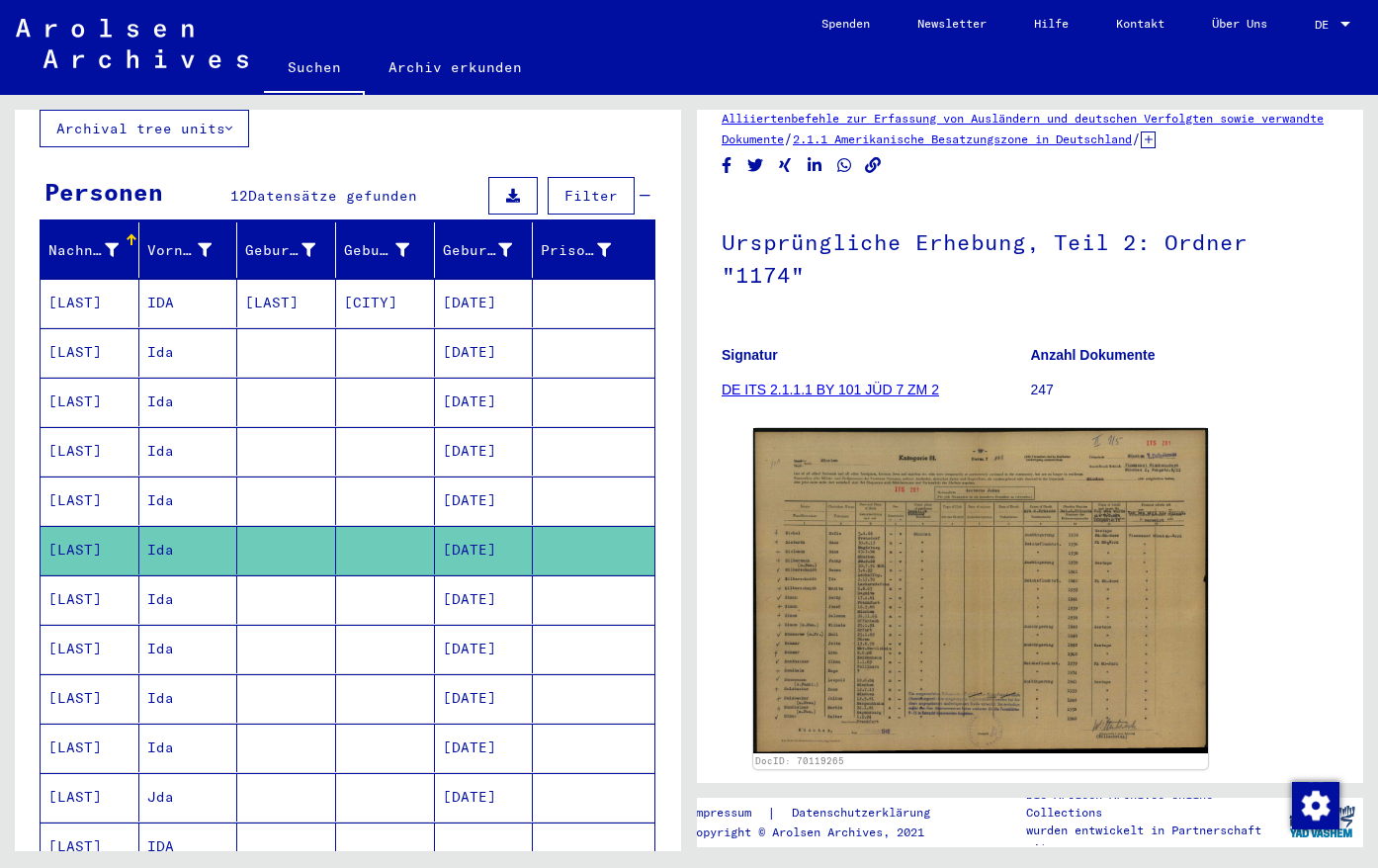 scroll, scrollTop: 196, scrollLeft: 0, axis: vertical 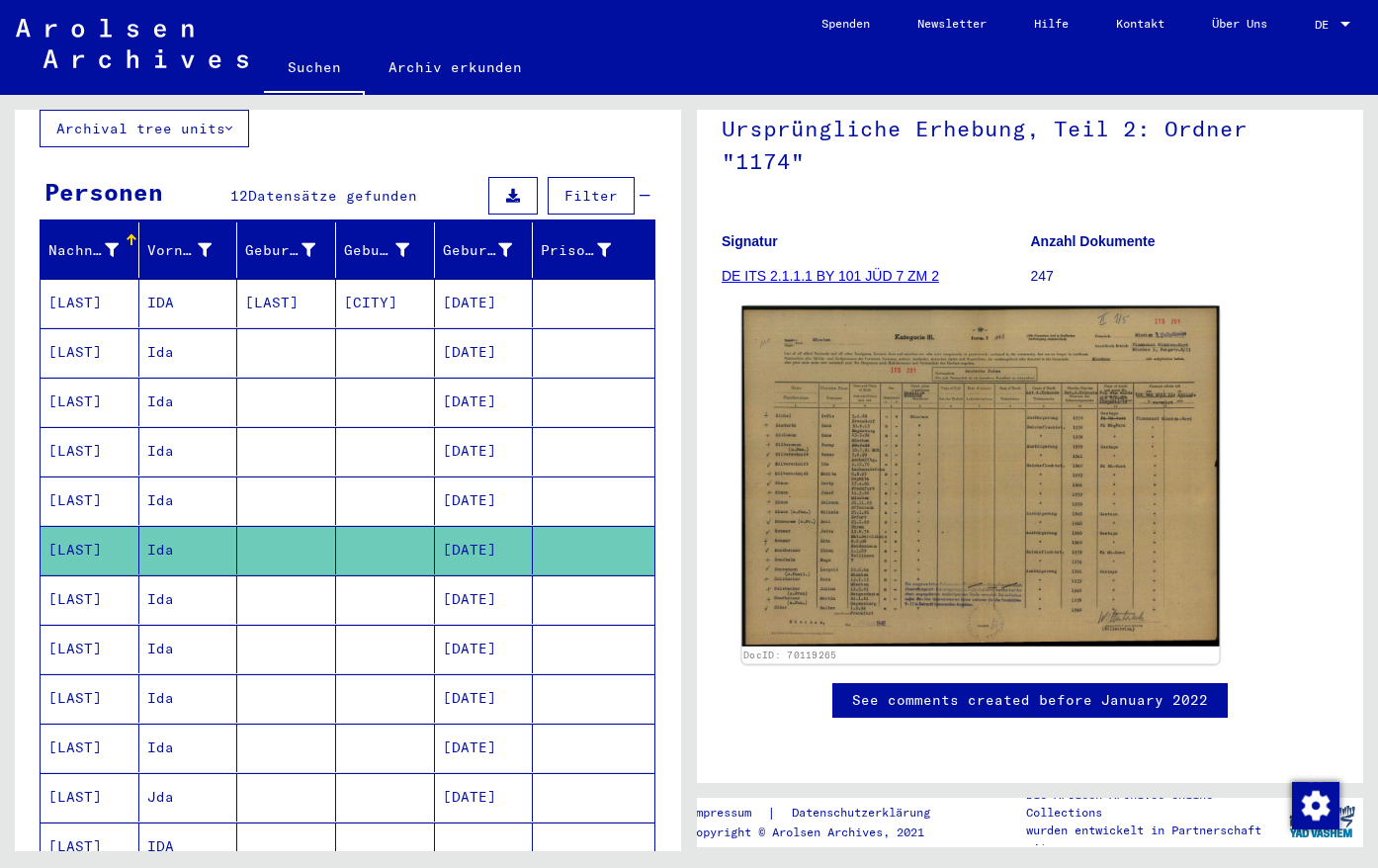 click 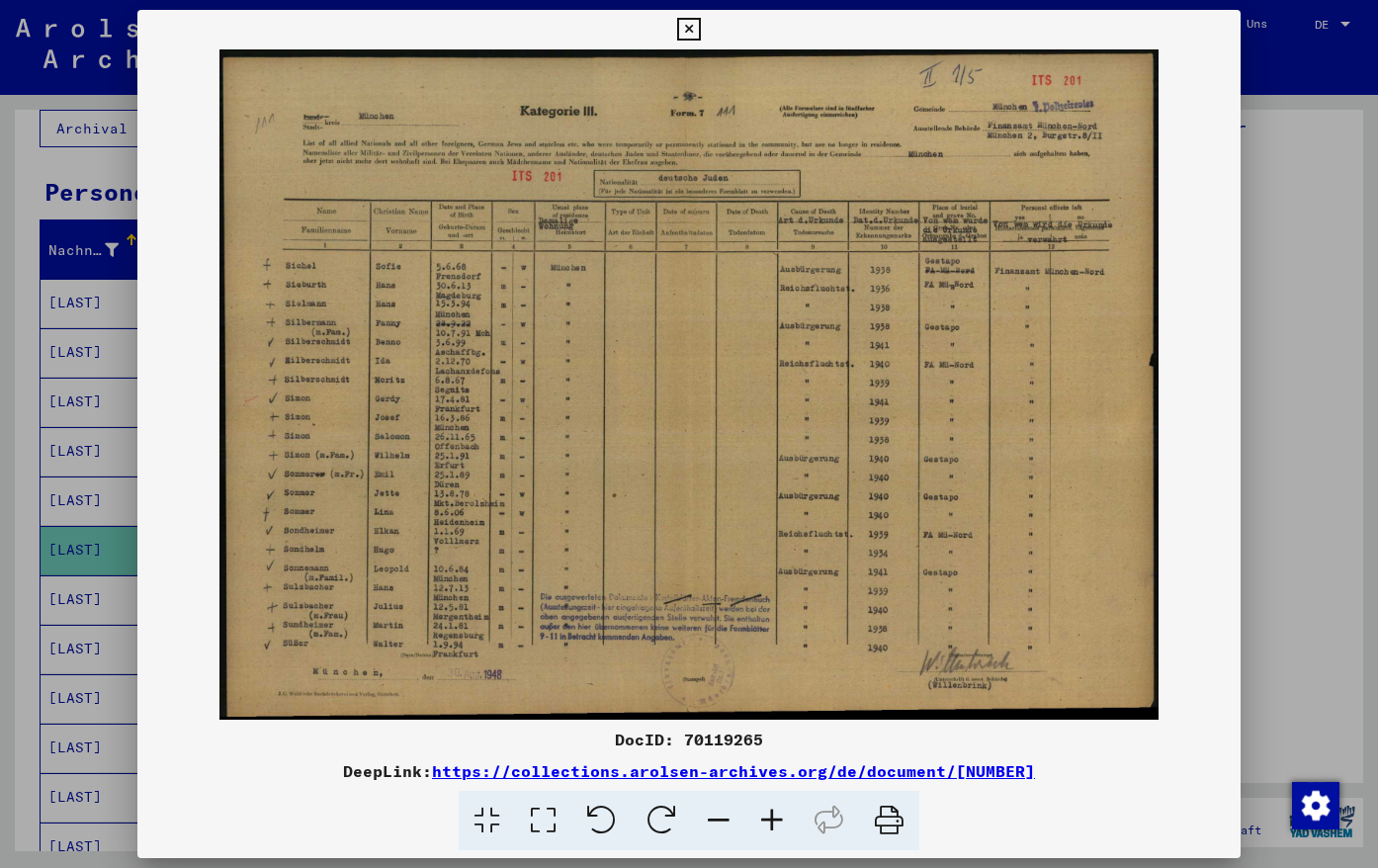 click at bounding box center (688, 30) 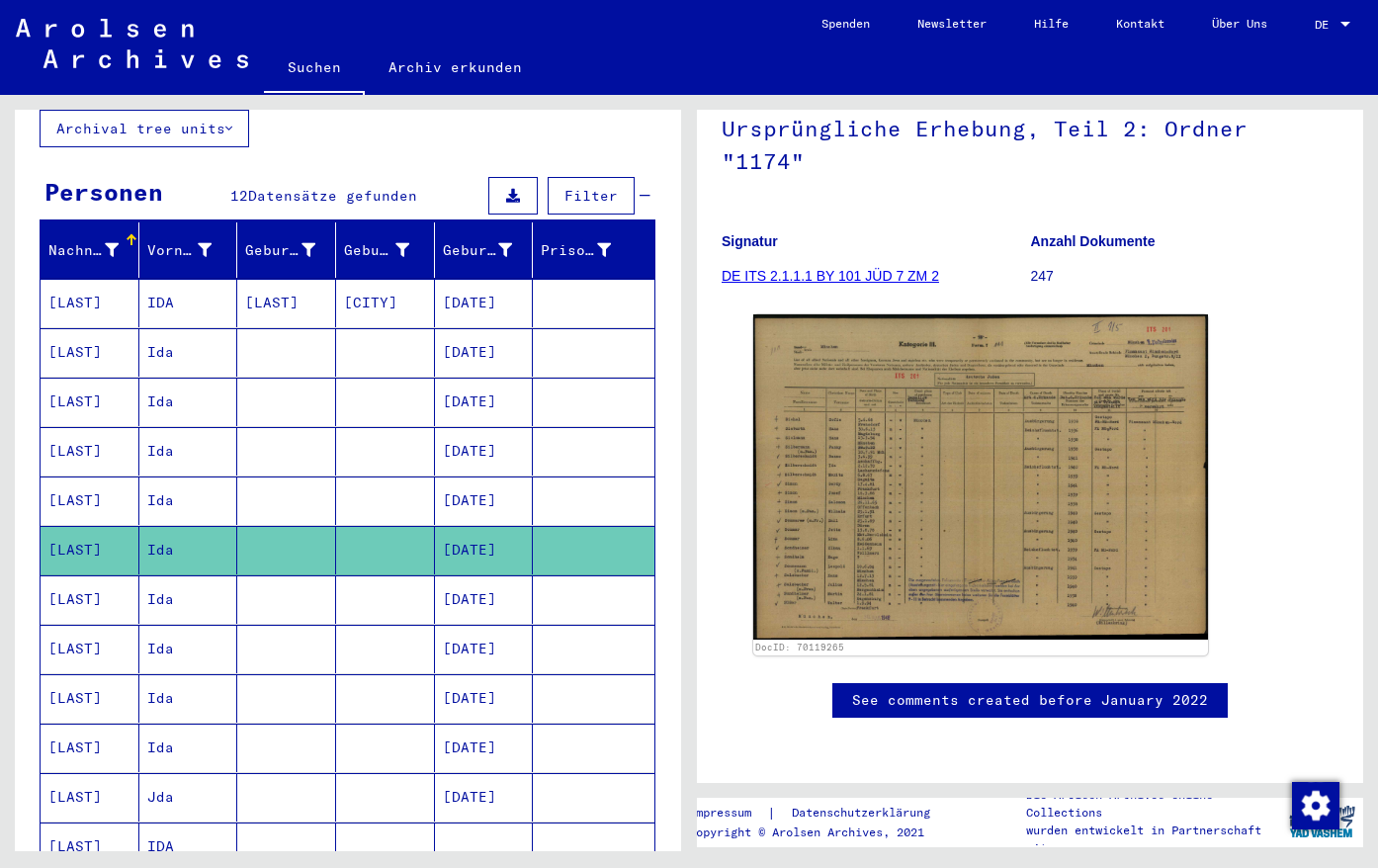 click on "[LAST]" at bounding box center (90, 649) 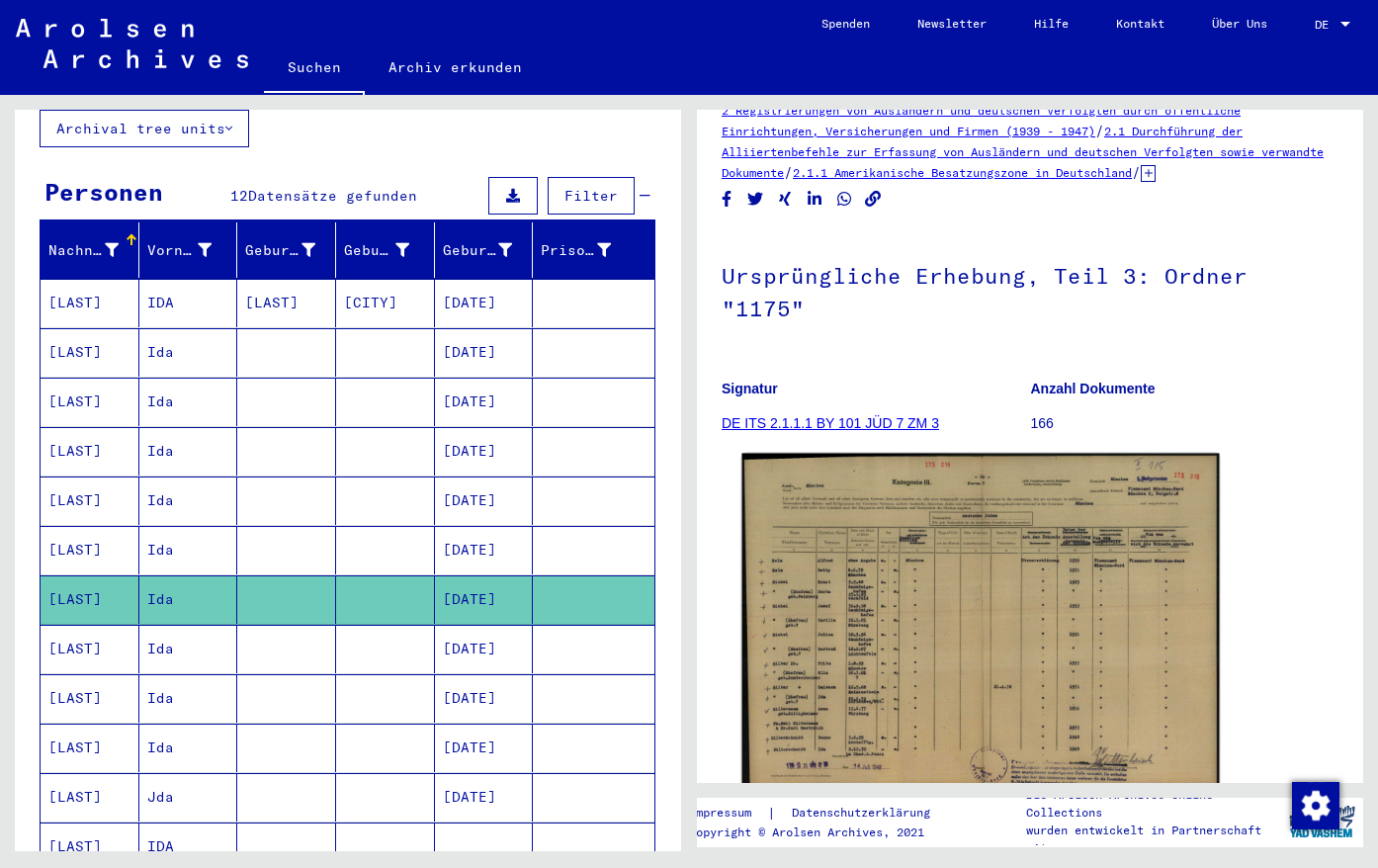 scroll, scrollTop: 160, scrollLeft: 0, axis: vertical 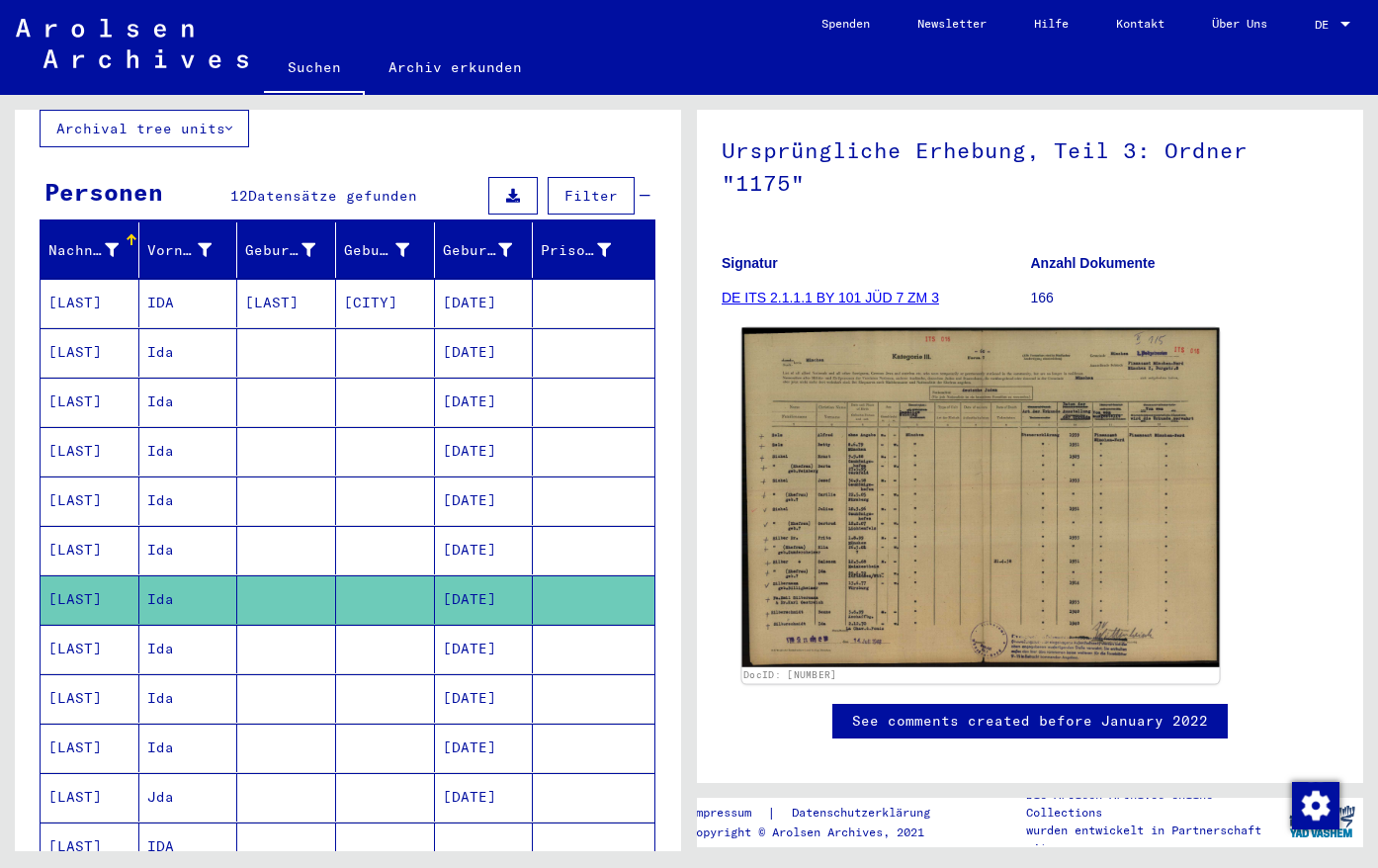 click 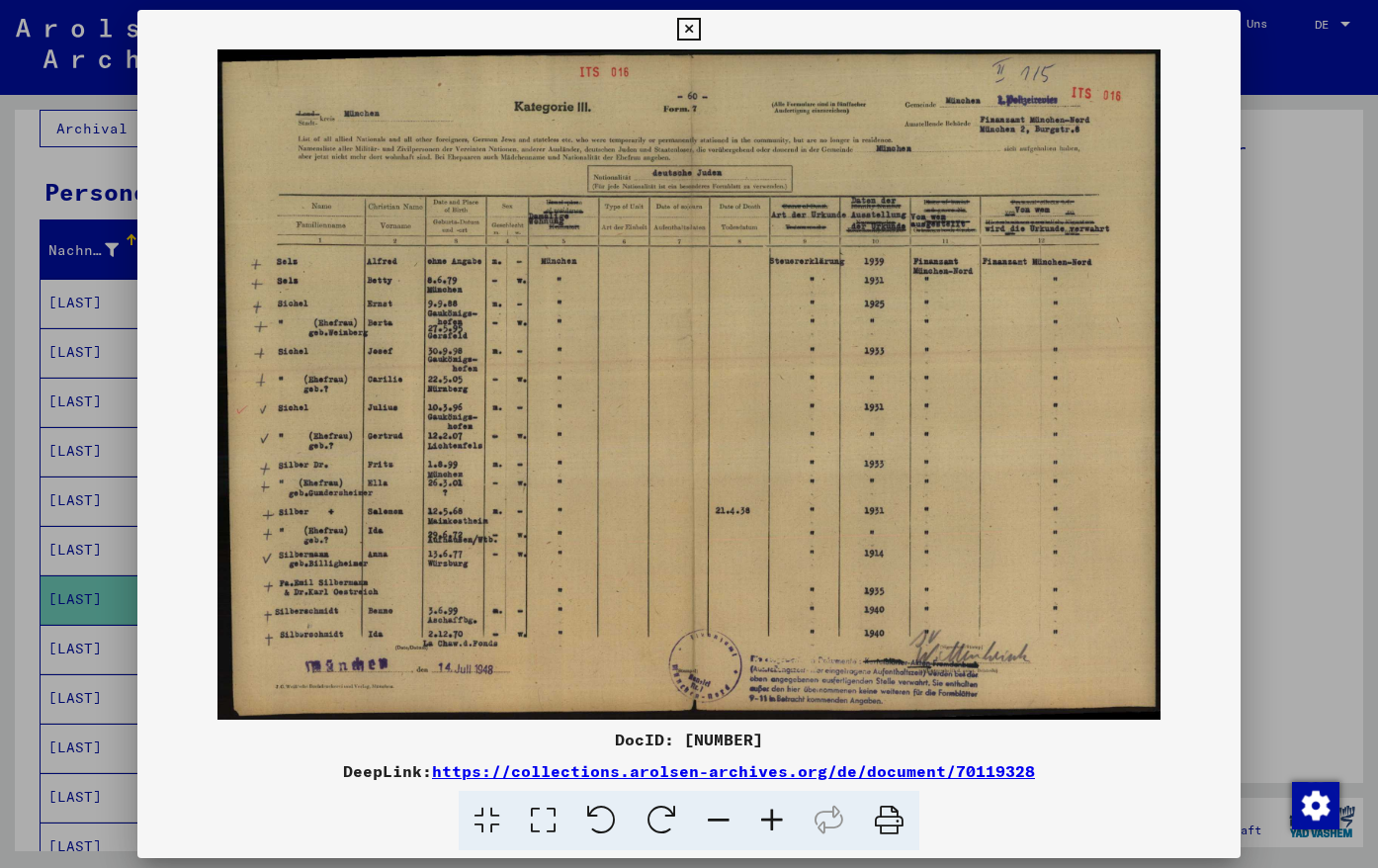 click at bounding box center [688, 30] 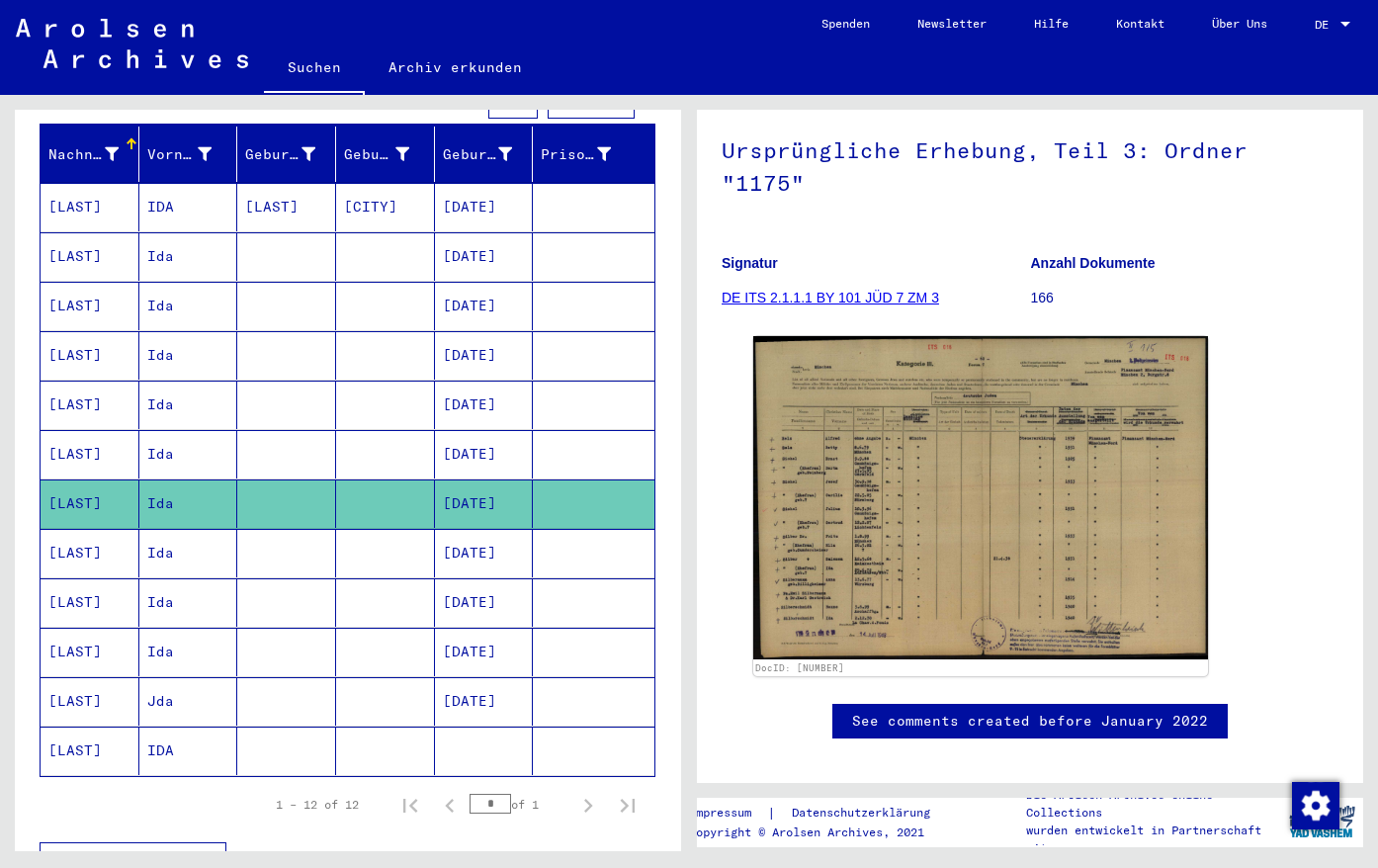 scroll, scrollTop: 249, scrollLeft: 0, axis: vertical 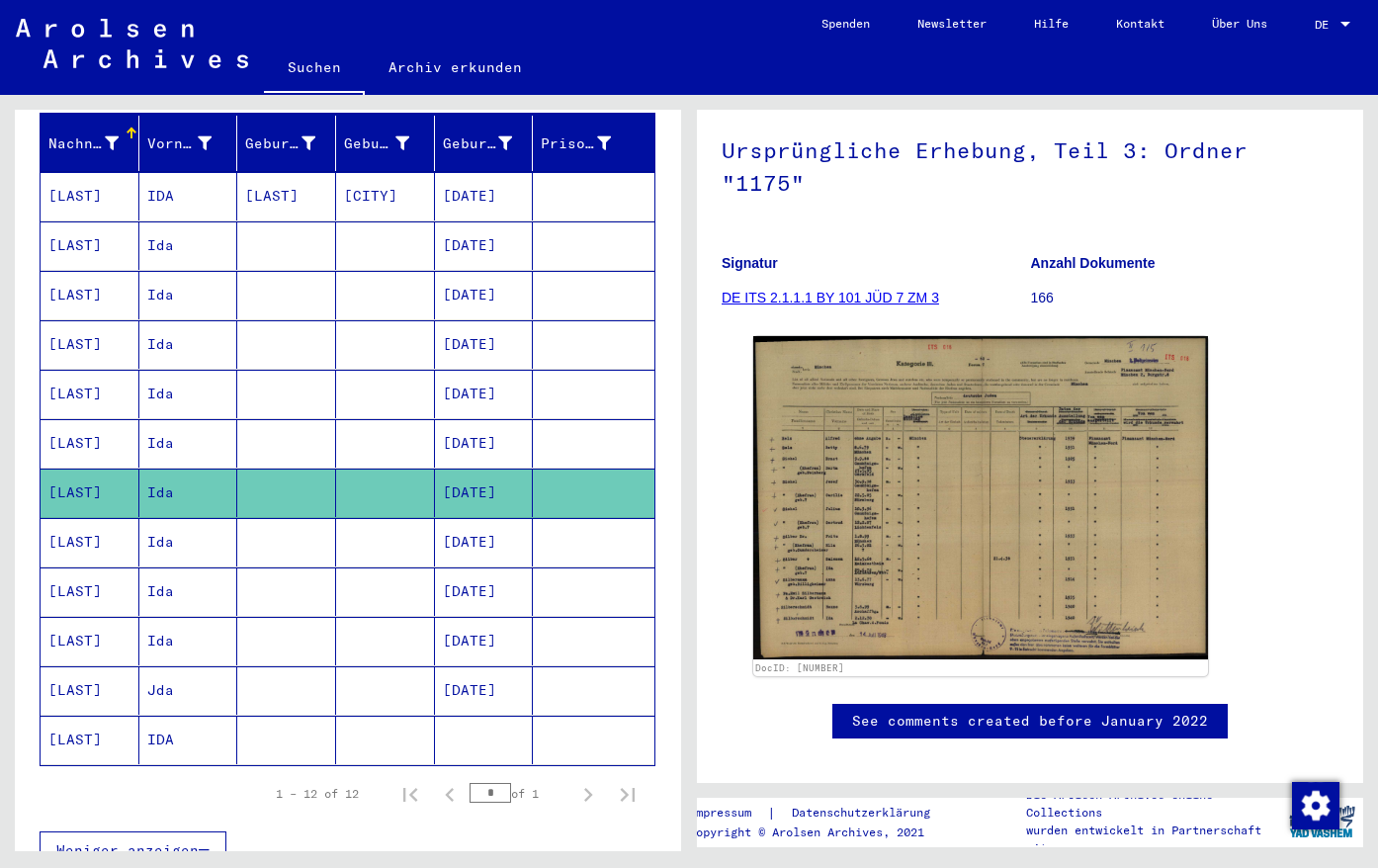 click on "[LAST]" at bounding box center (90, 739) 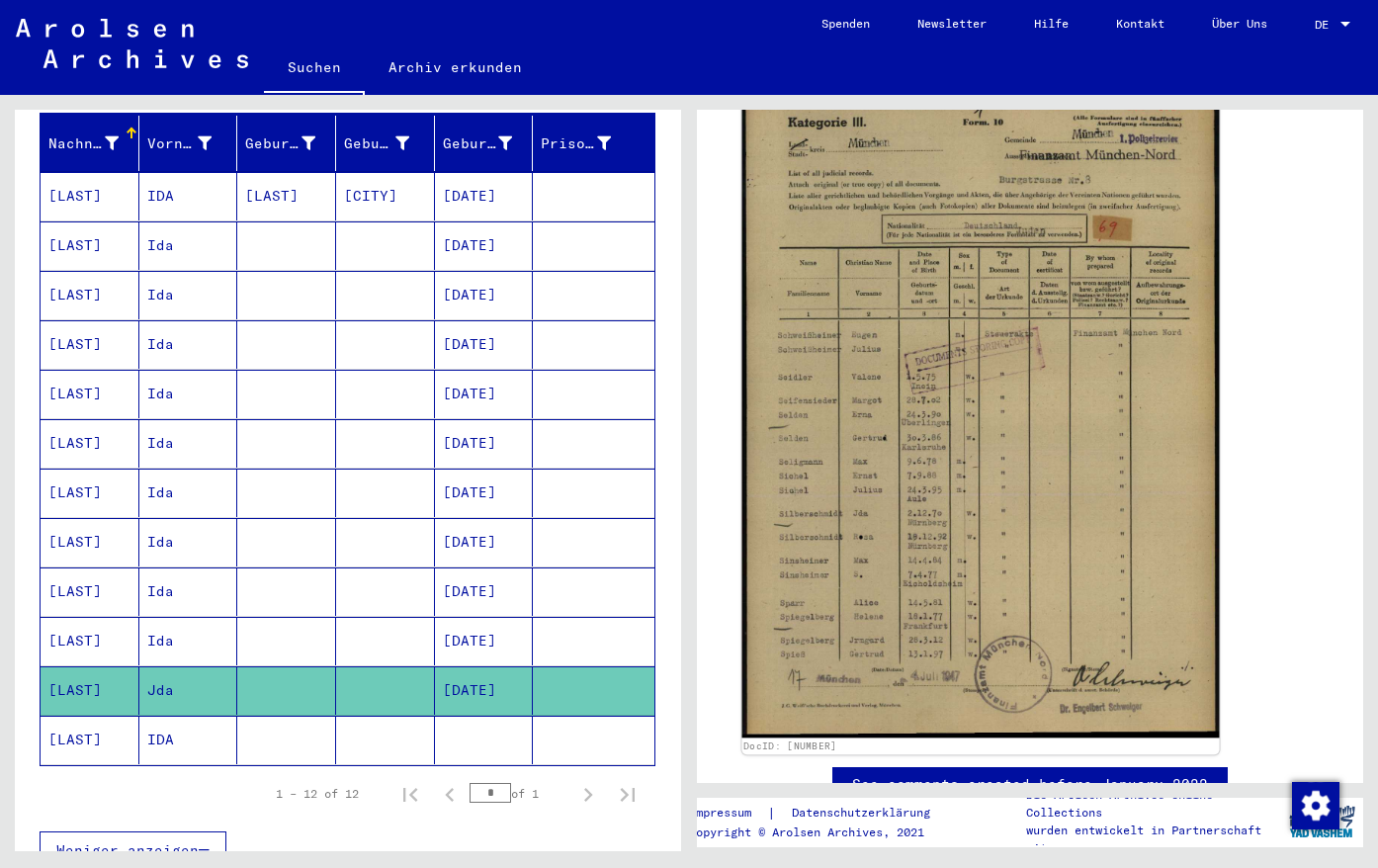 scroll, scrollTop: 374, scrollLeft: 0, axis: vertical 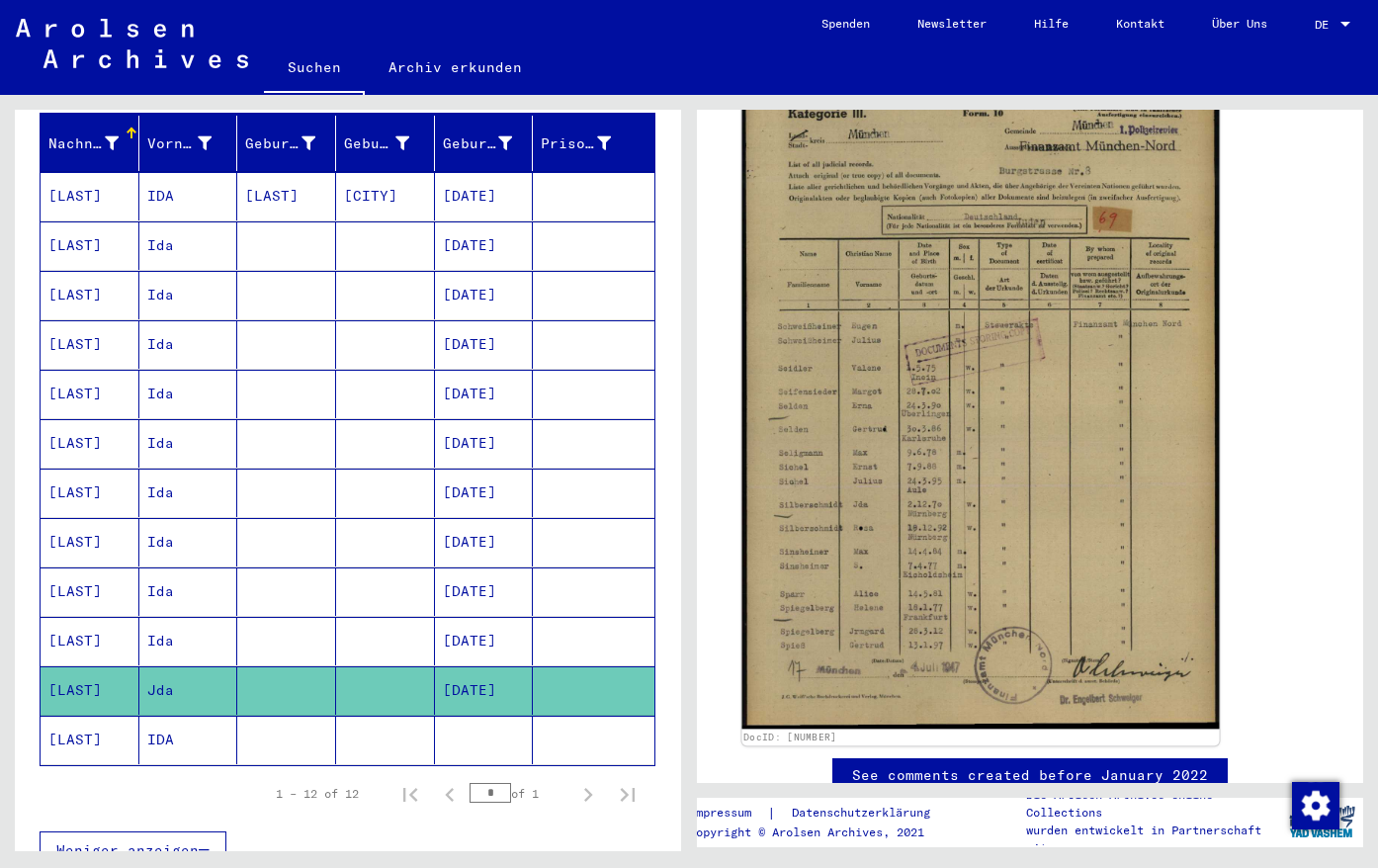 click 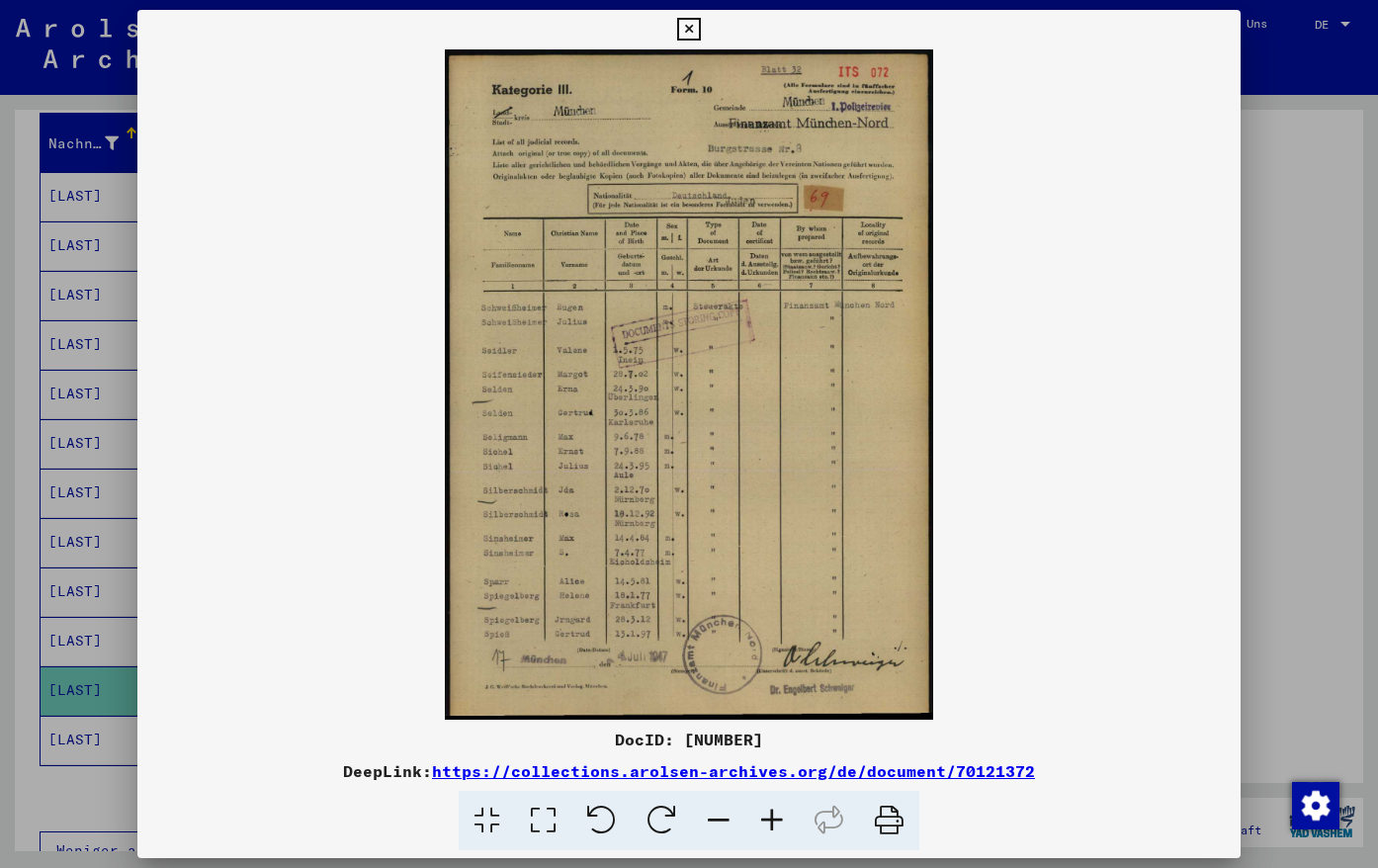 click at bounding box center [889, 821] 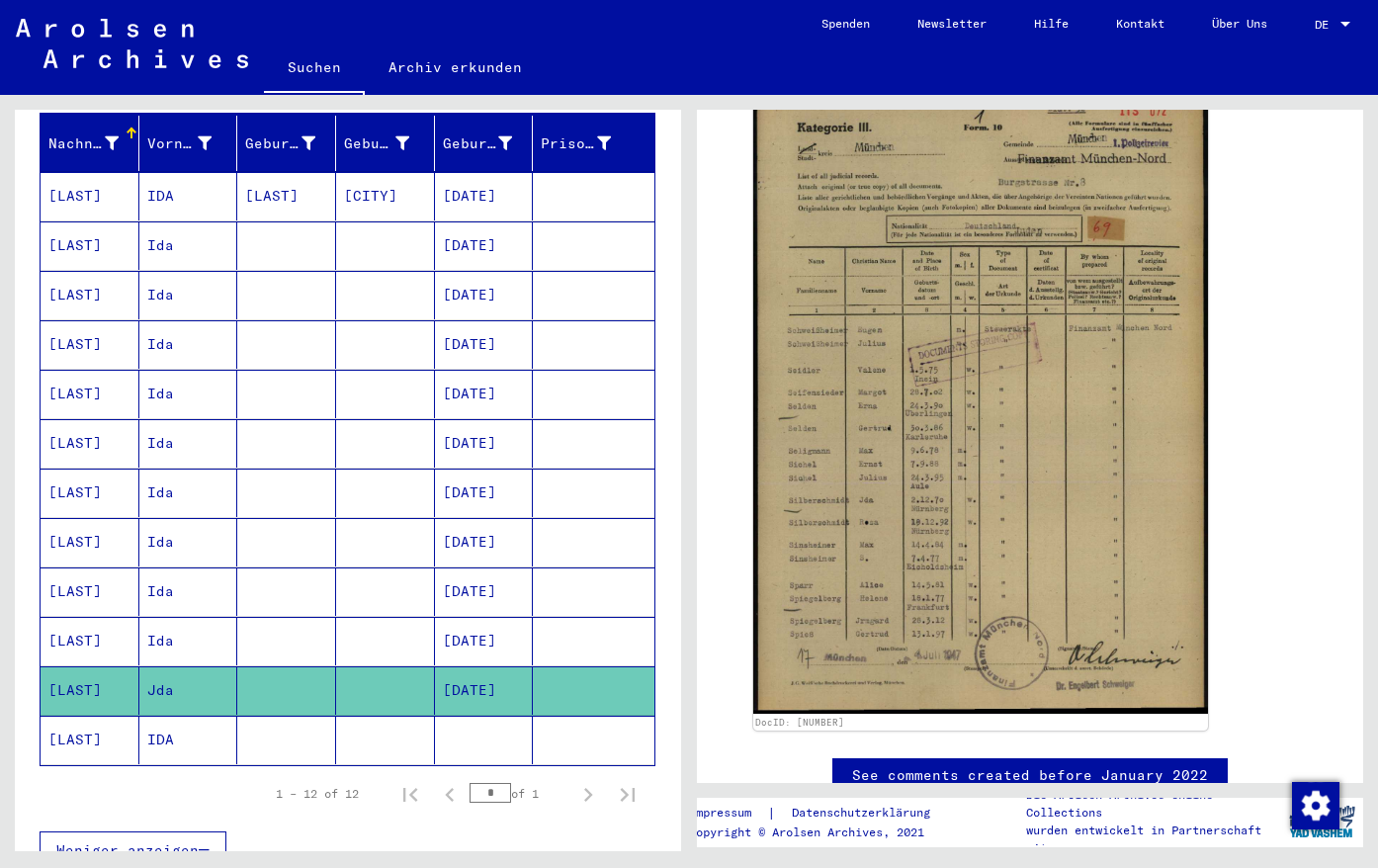 click on "[LAST]" 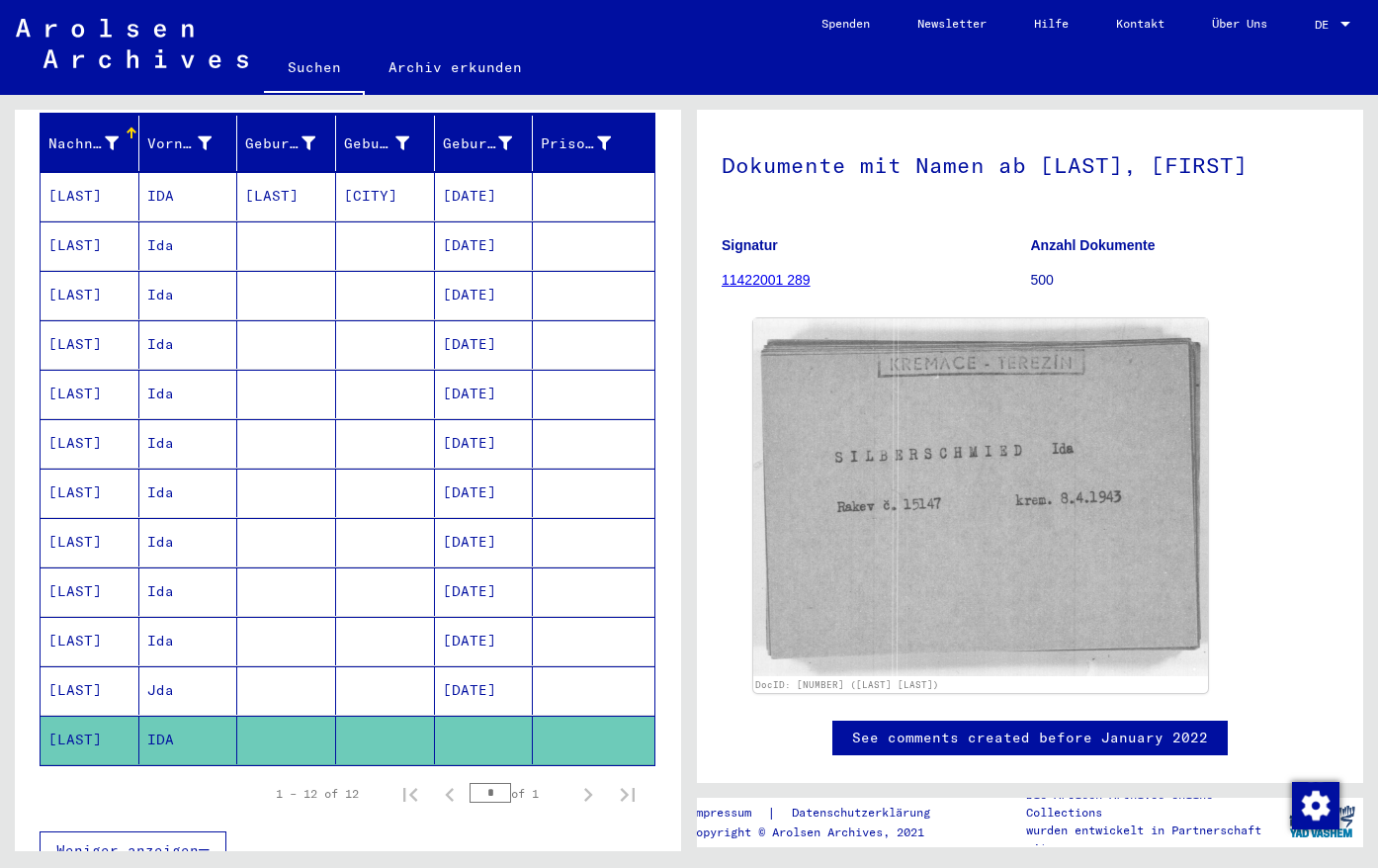 scroll, scrollTop: 71, scrollLeft: 0, axis: vertical 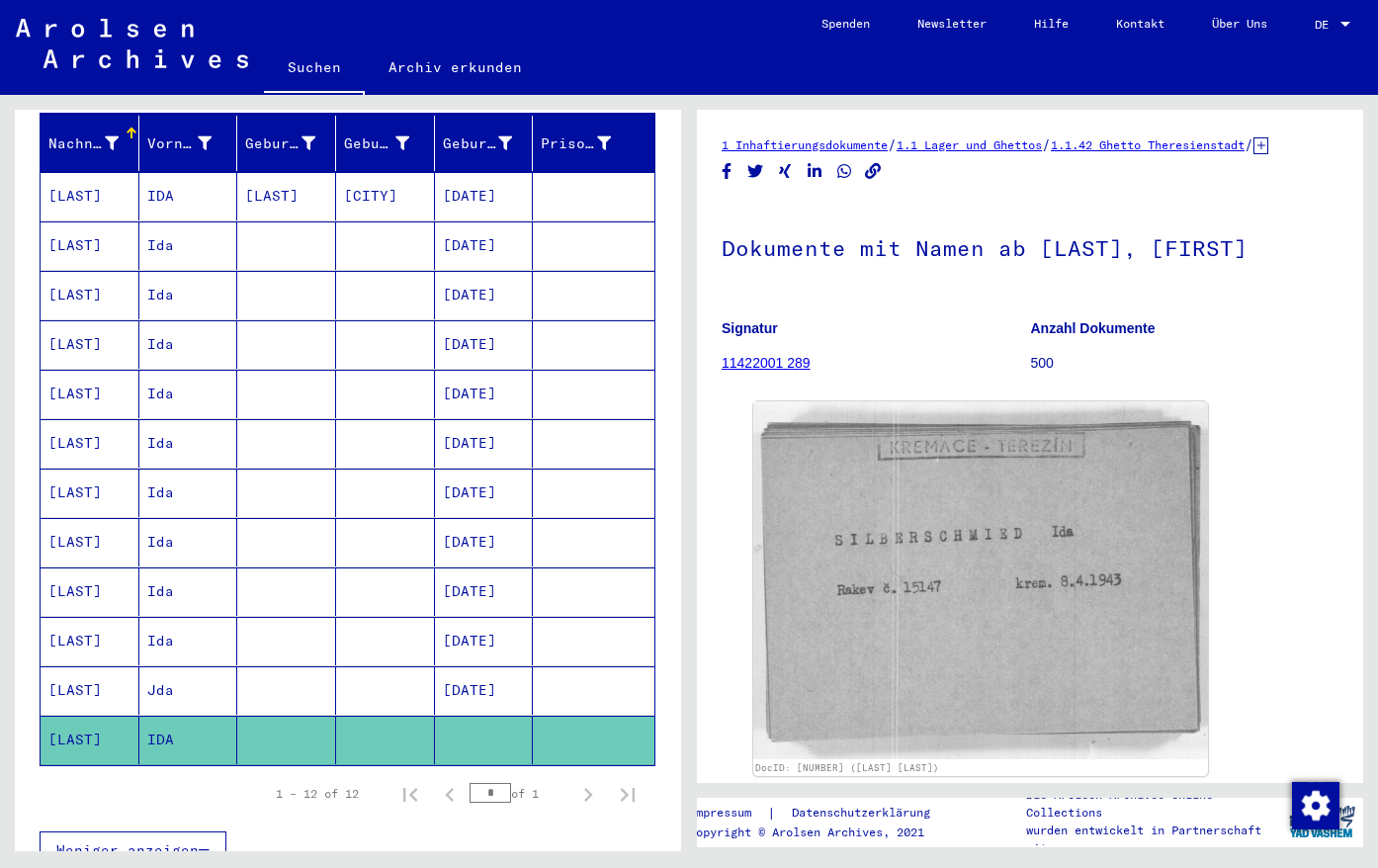 click on "11422001 289" 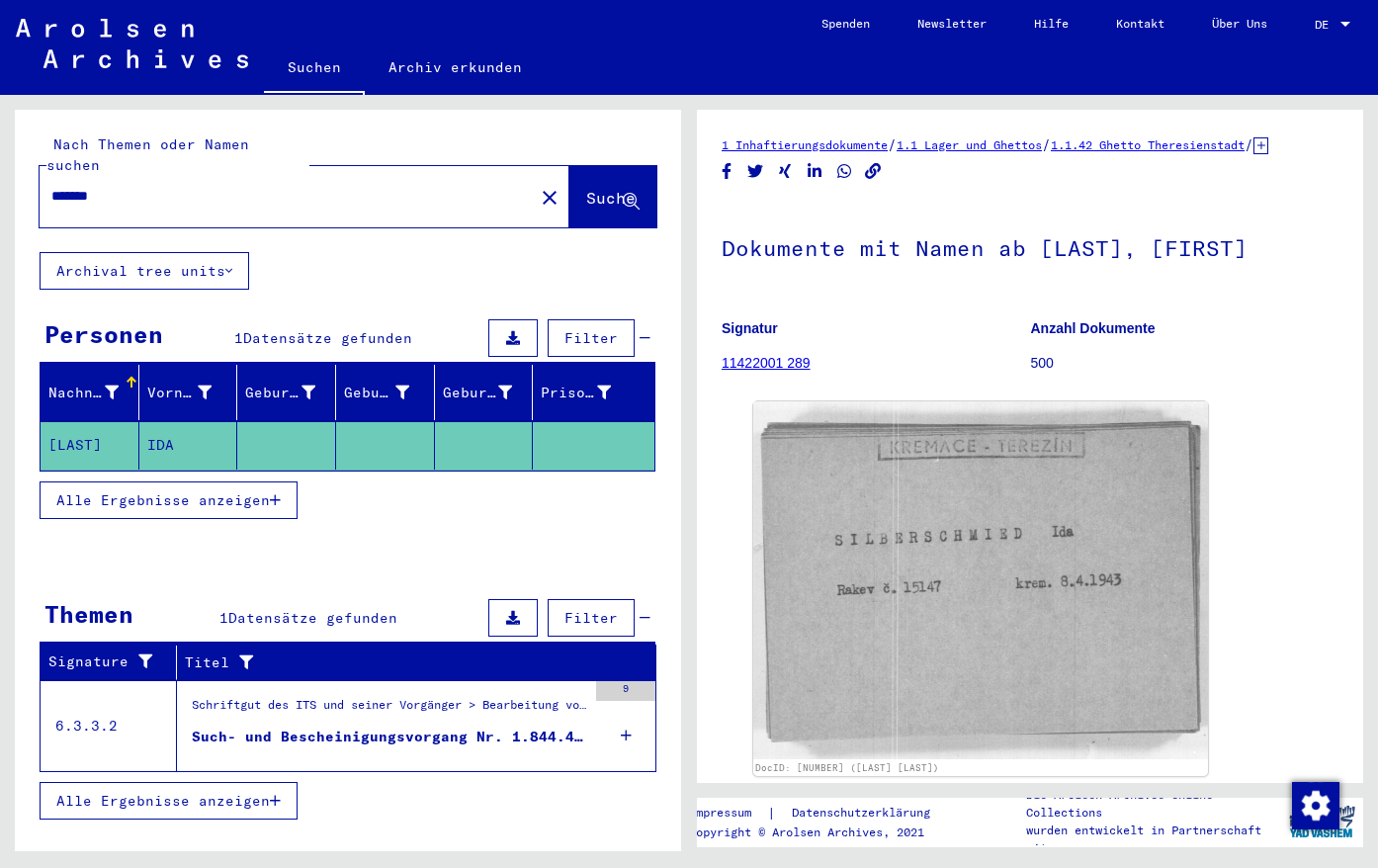 click 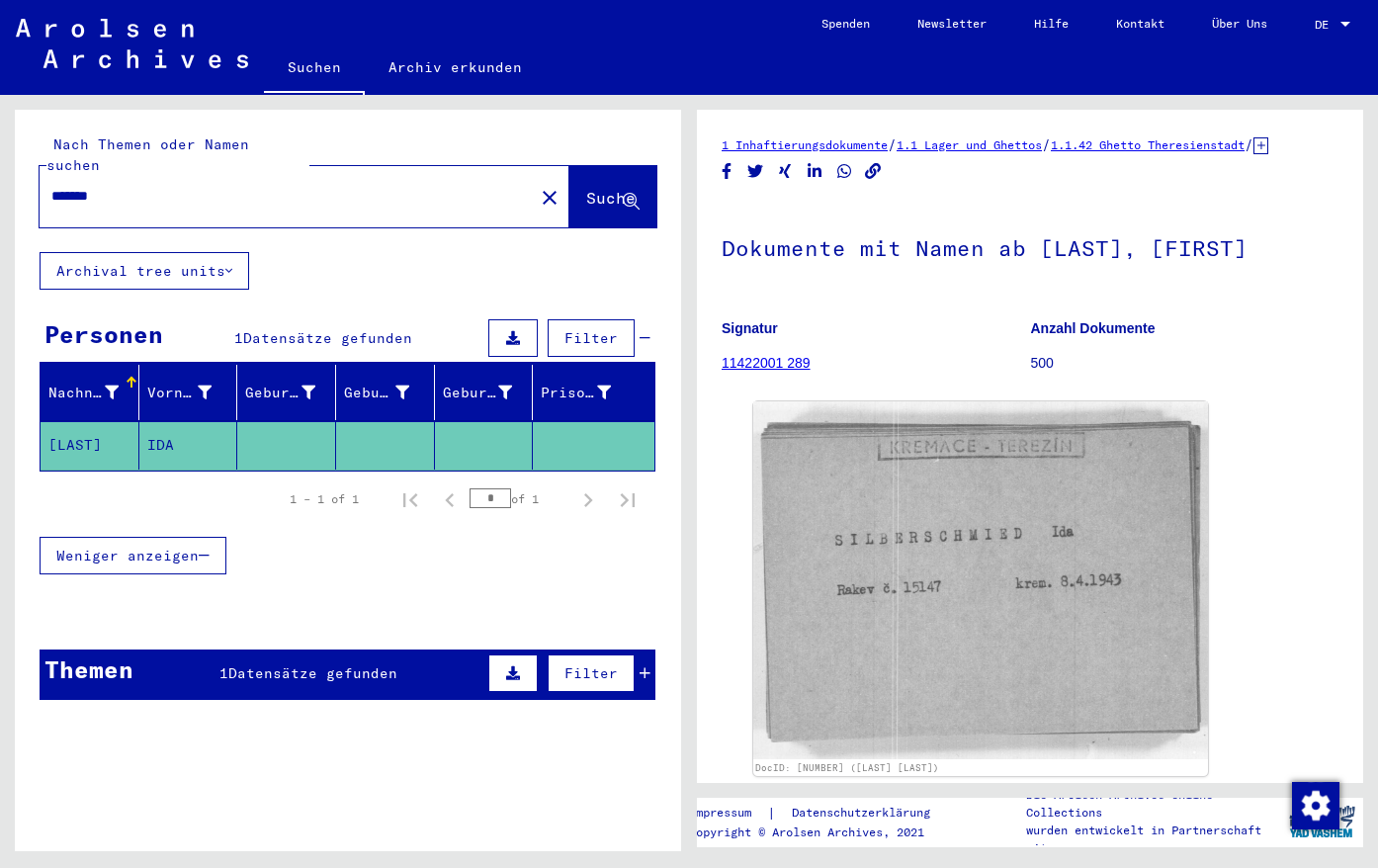 click 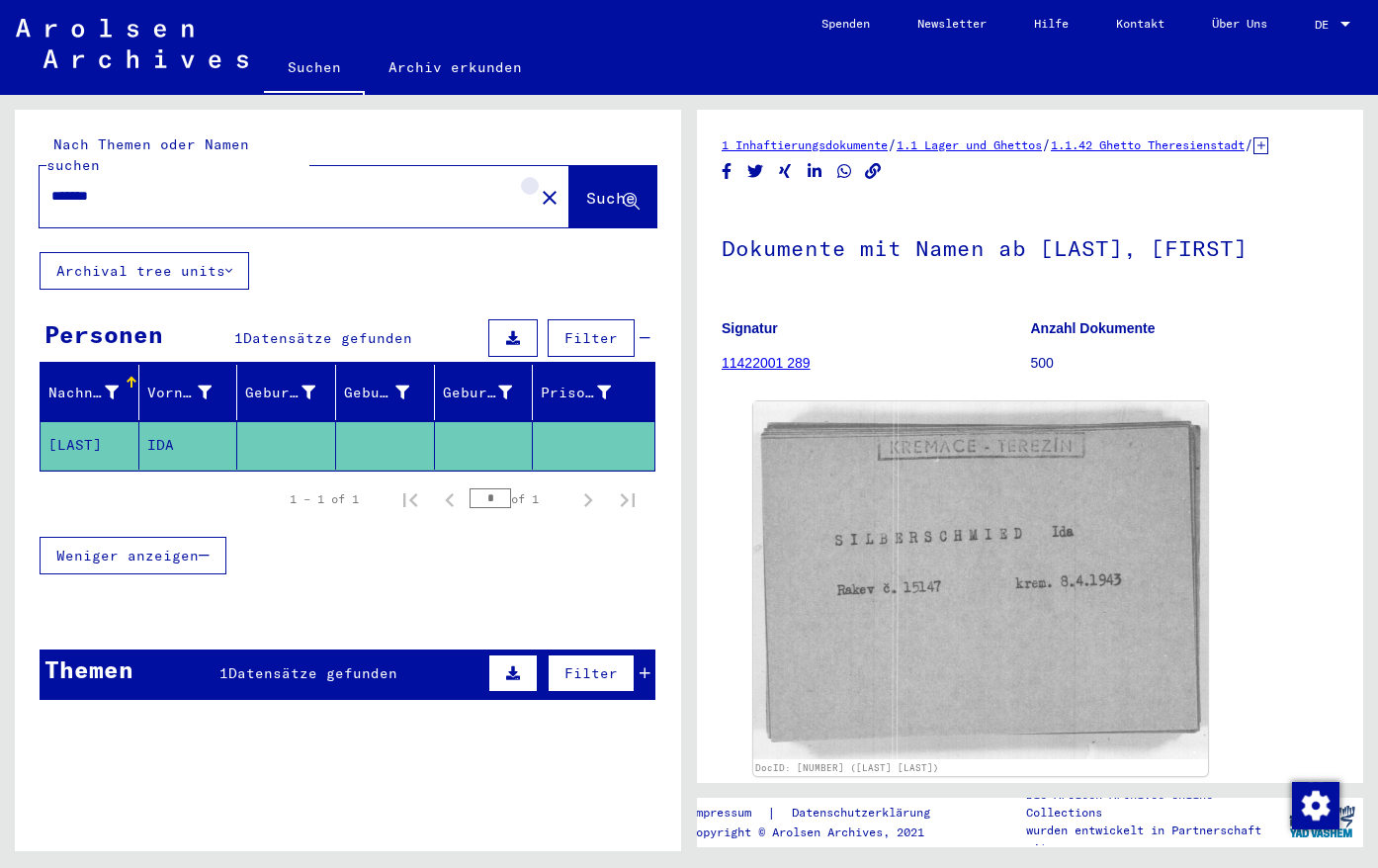 click on "close" 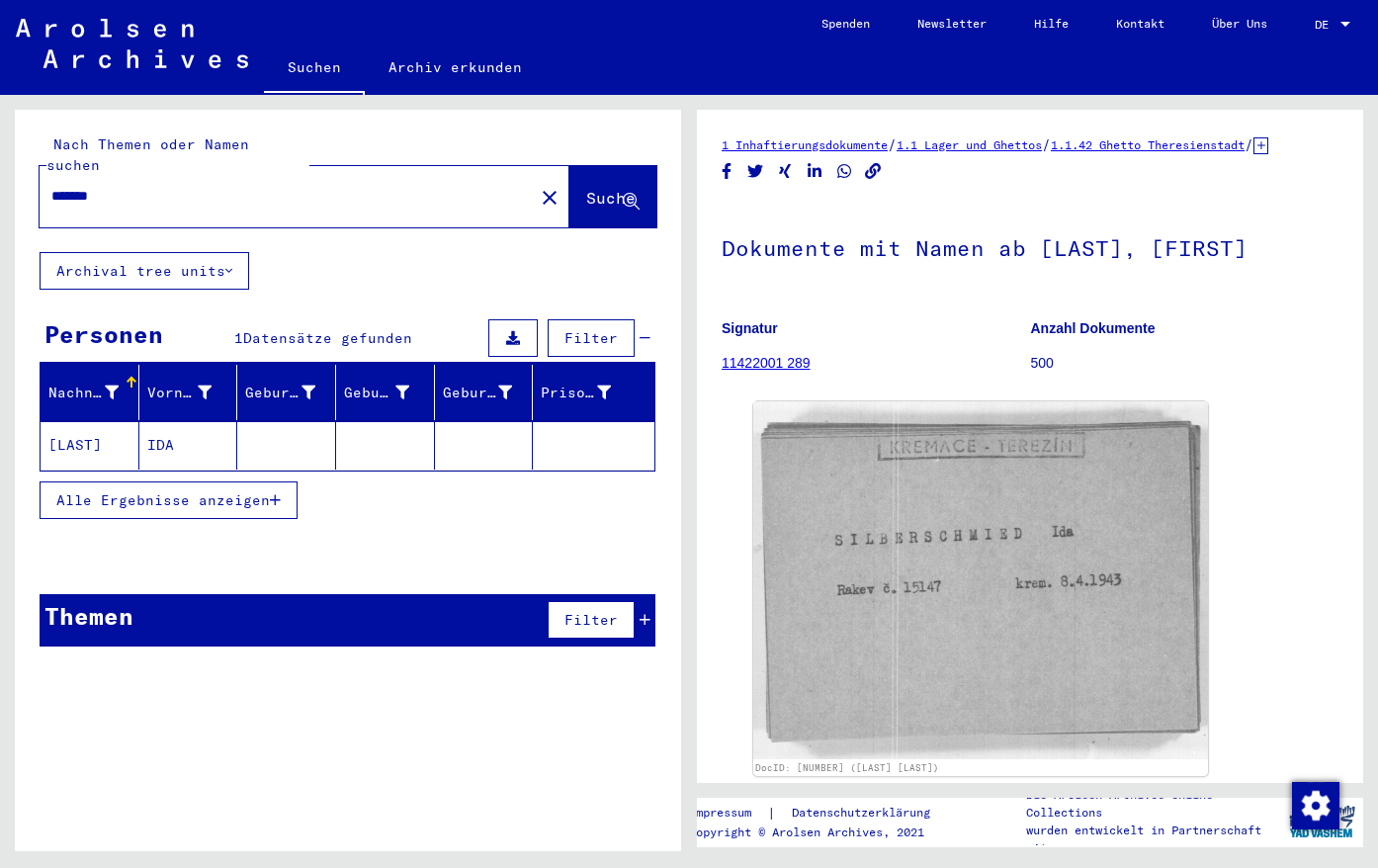 type on "**********" 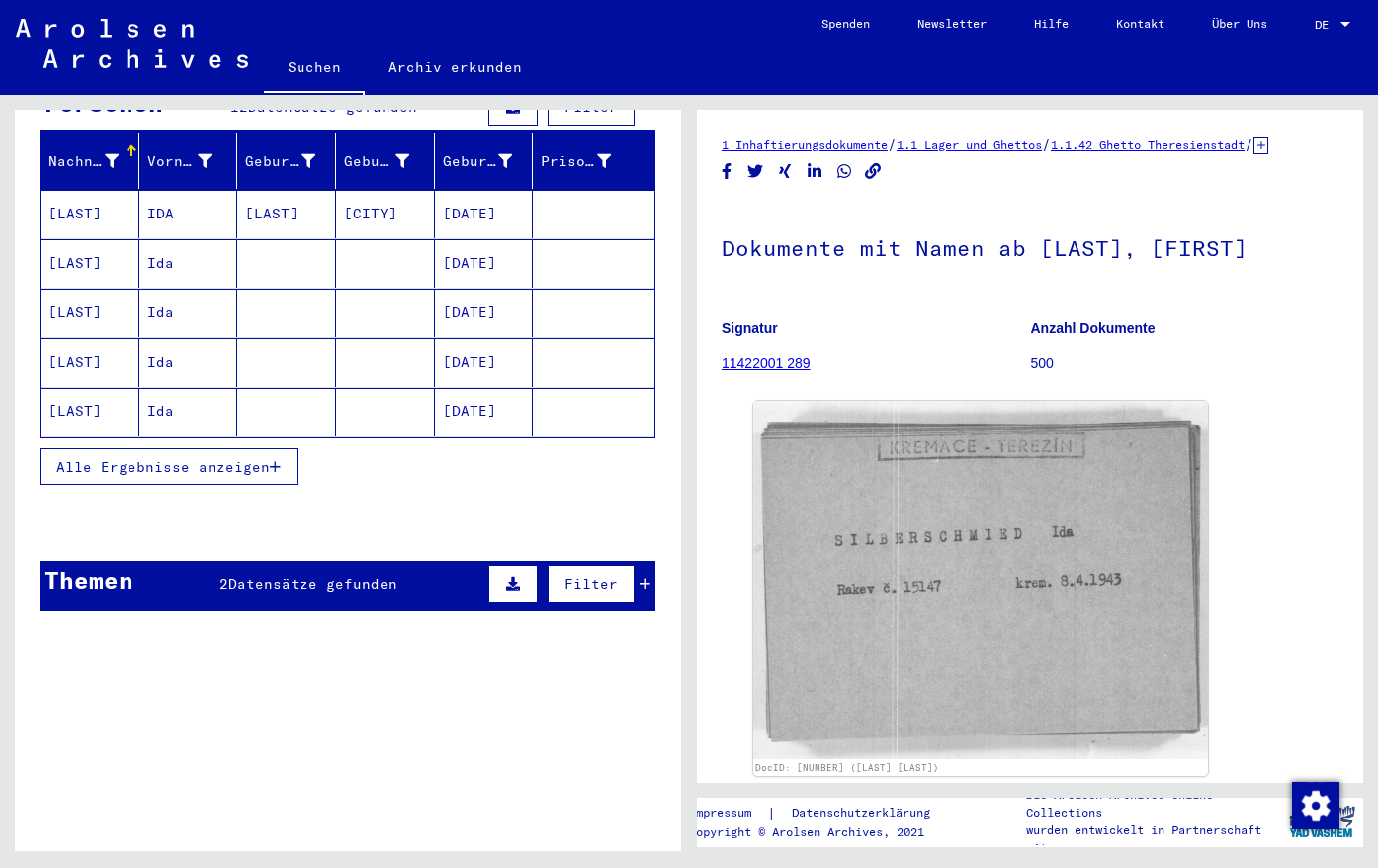 scroll, scrollTop: 0, scrollLeft: 0, axis: both 